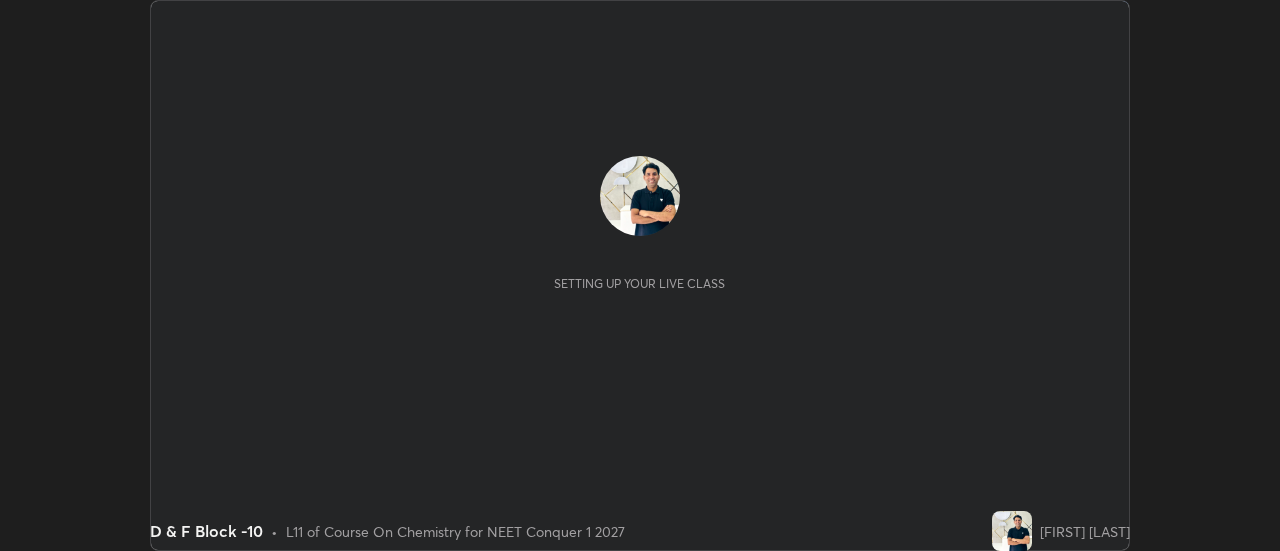 scroll, scrollTop: 0, scrollLeft: 0, axis: both 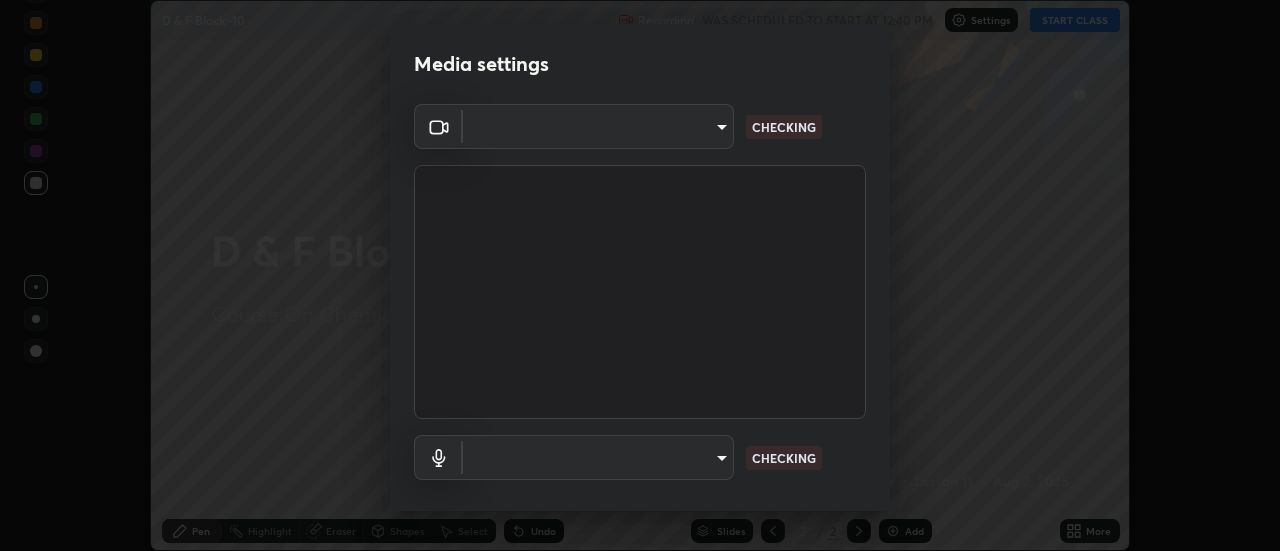 type on "dff715f2b8103cd99efd98edb1208d423aa6cea85c5a492e25875cbf54650d32" 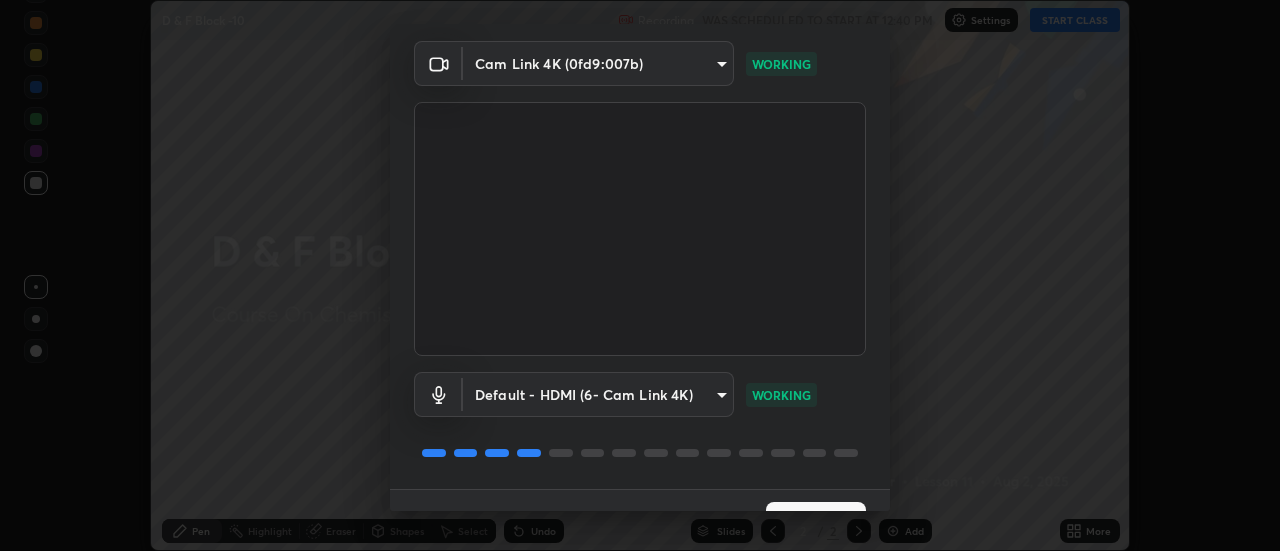 scroll, scrollTop: 104, scrollLeft: 0, axis: vertical 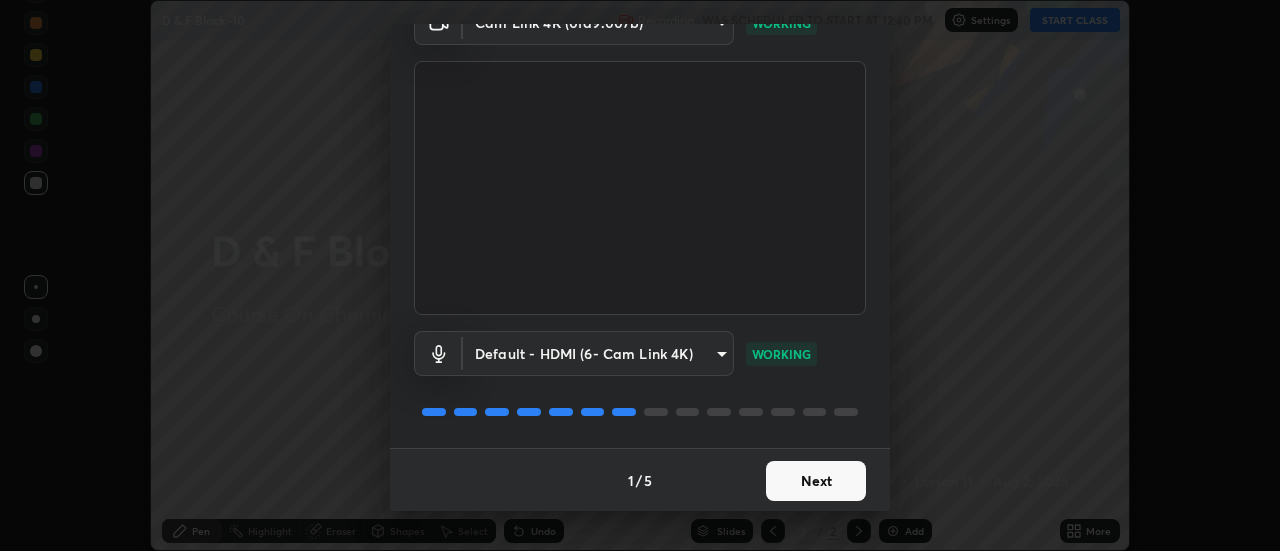 click on "Next" at bounding box center [816, 481] 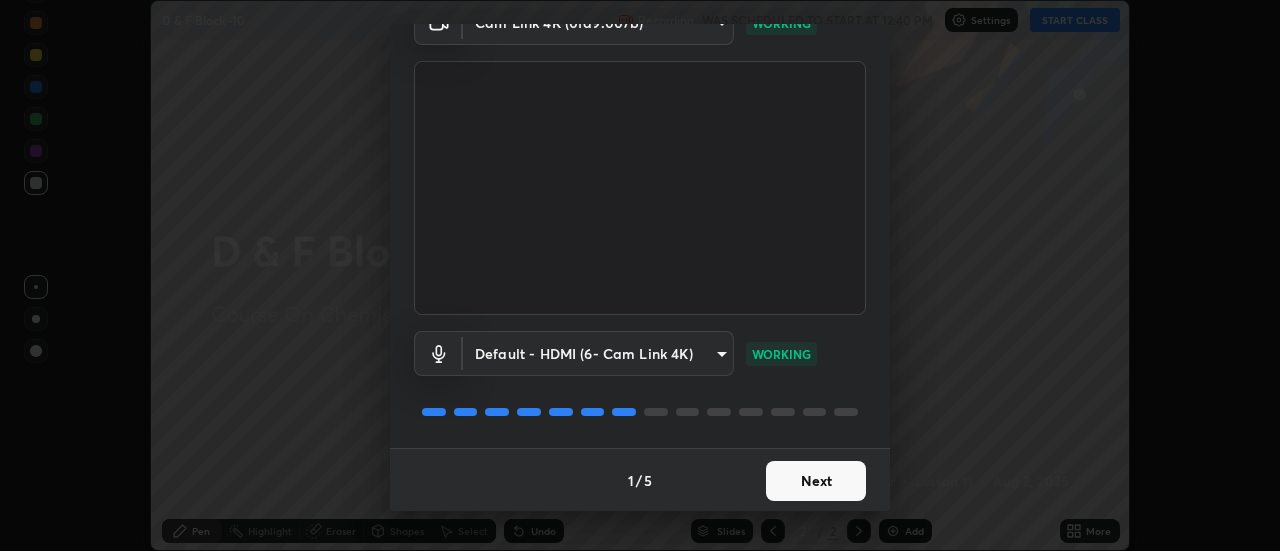 scroll, scrollTop: 0, scrollLeft: 0, axis: both 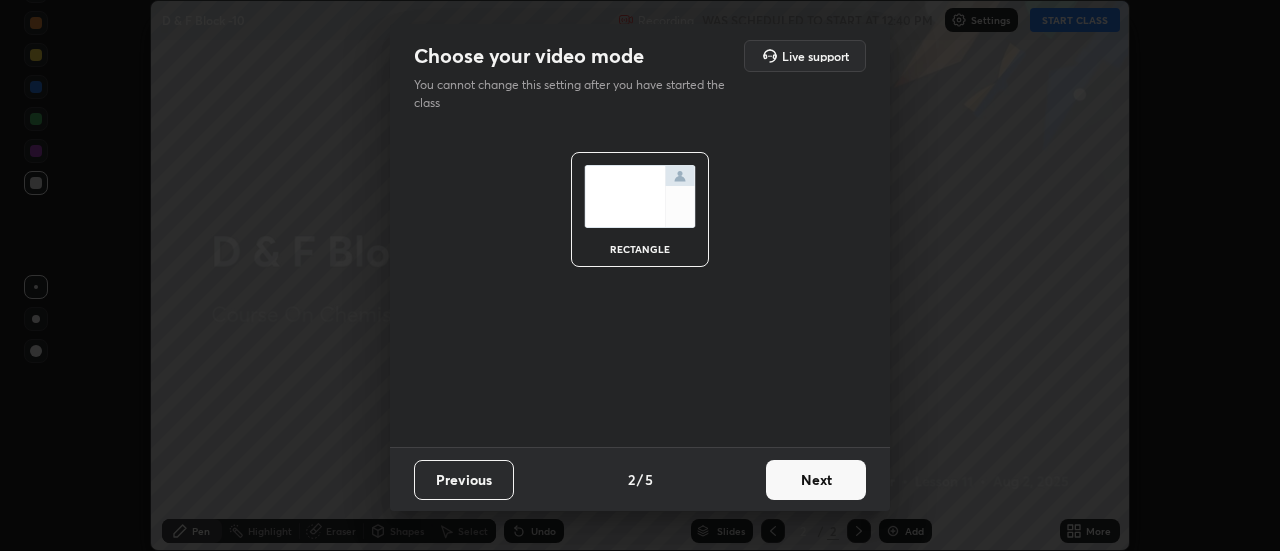 click on "Next" at bounding box center (816, 480) 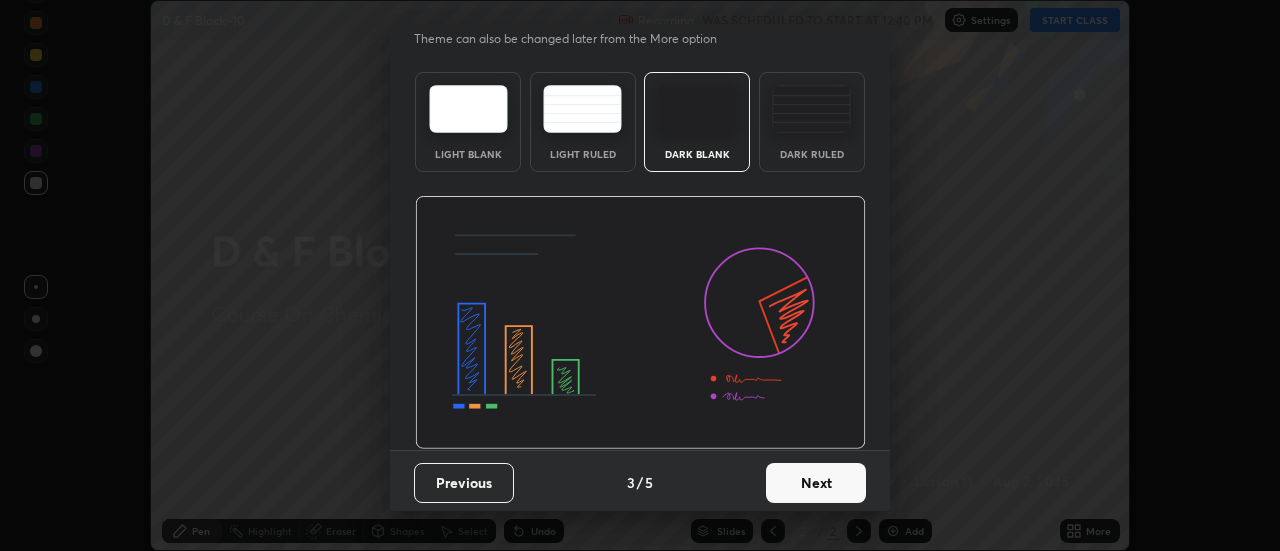 scroll, scrollTop: 49, scrollLeft: 0, axis: vertical 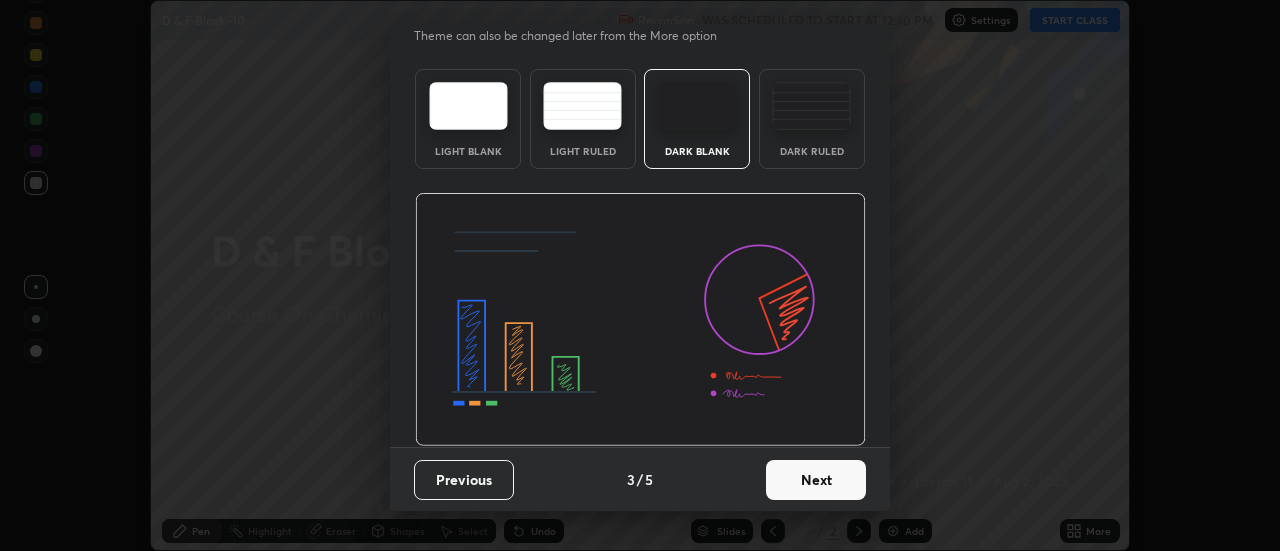 click on "Next" at bounding box center (816, 480) 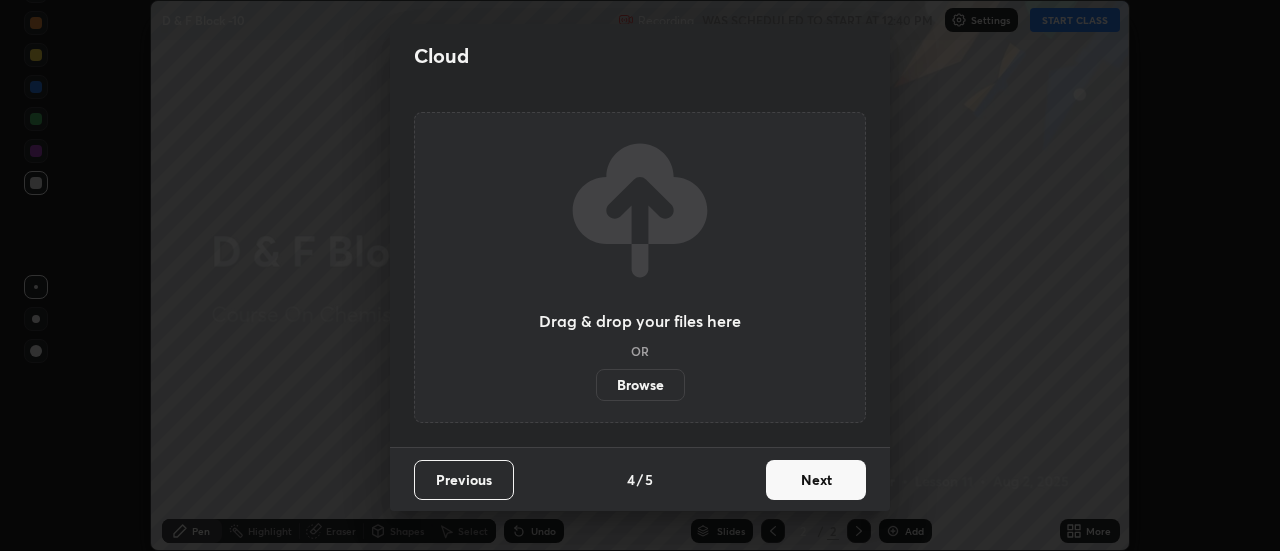 scroll, scrollTop: 0, scrollLeft: 0, axis: both 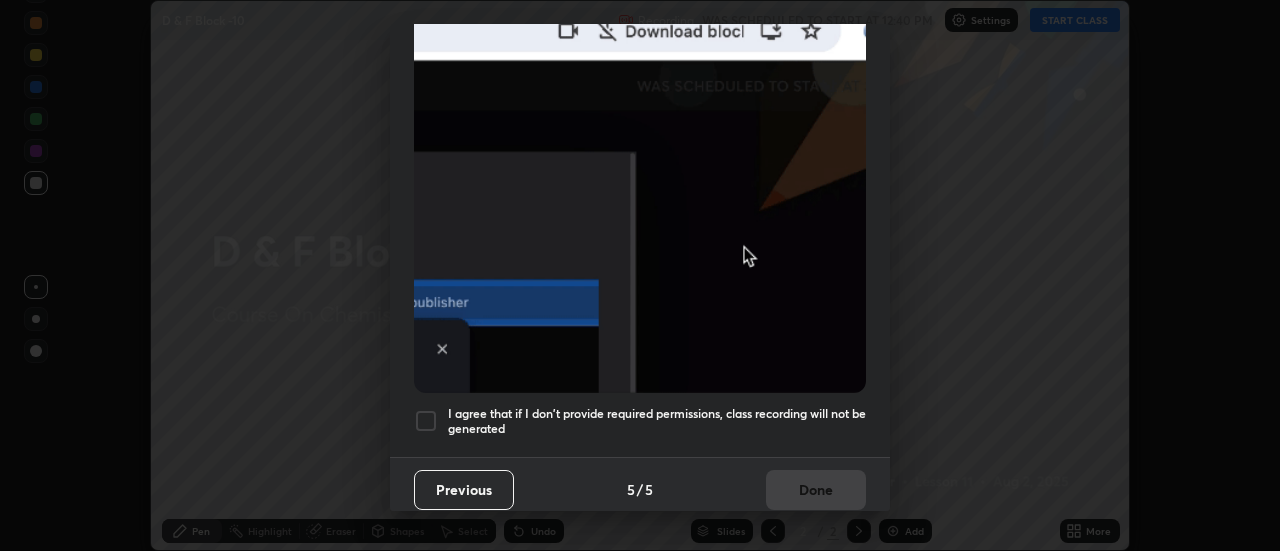 click on "I agree that if I don't provide required permissions, class recording will not be generated" at bounding box center [657, 421] 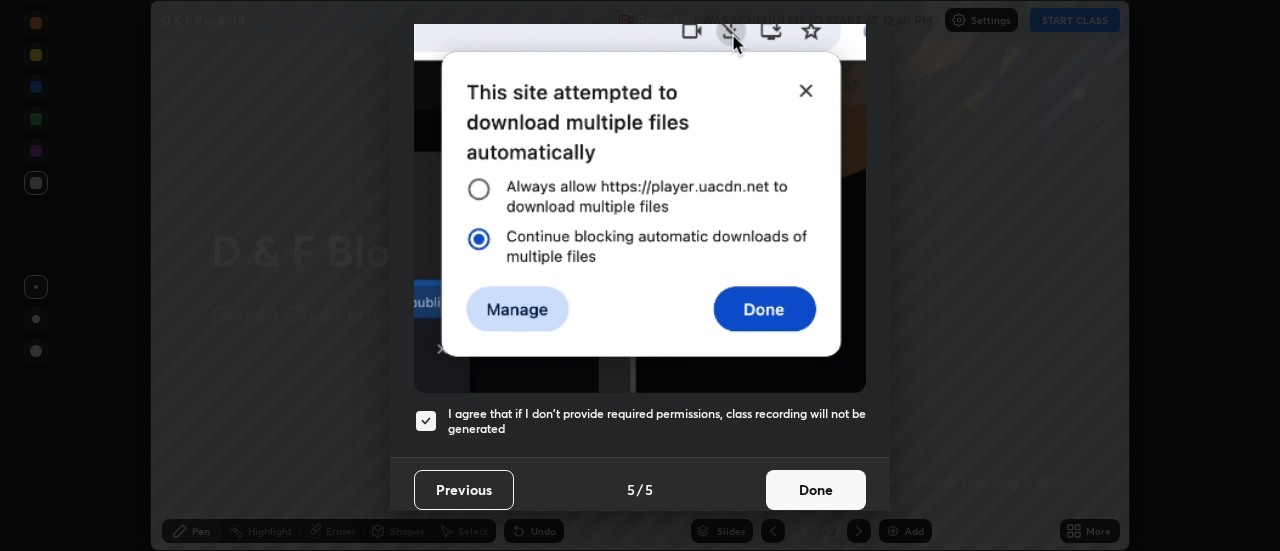 click on "Done" at bounding box center (816, 490) 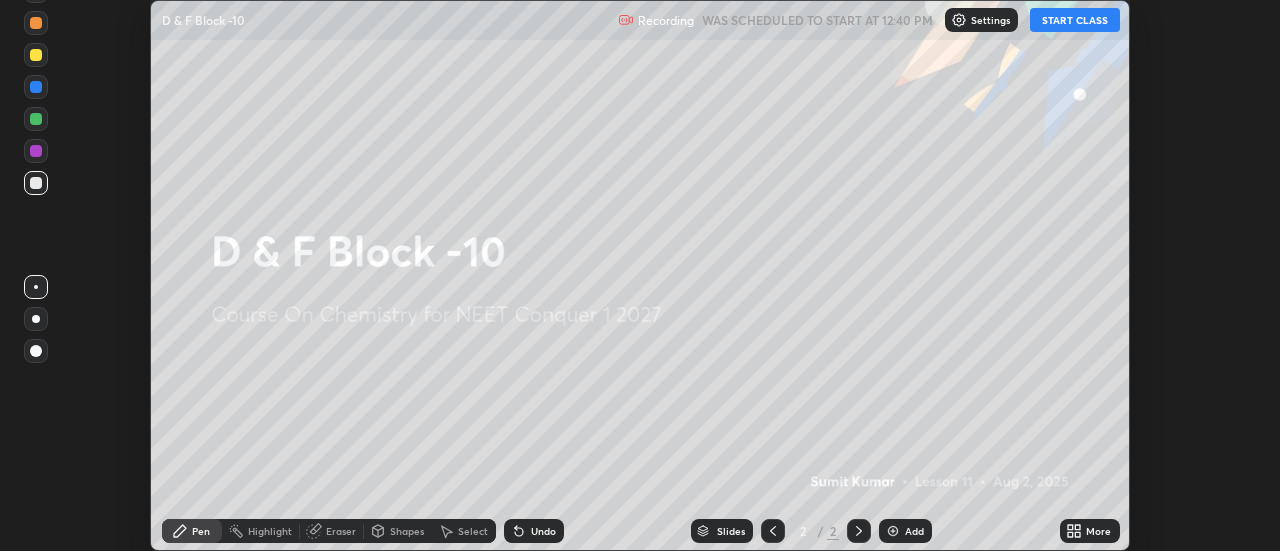click 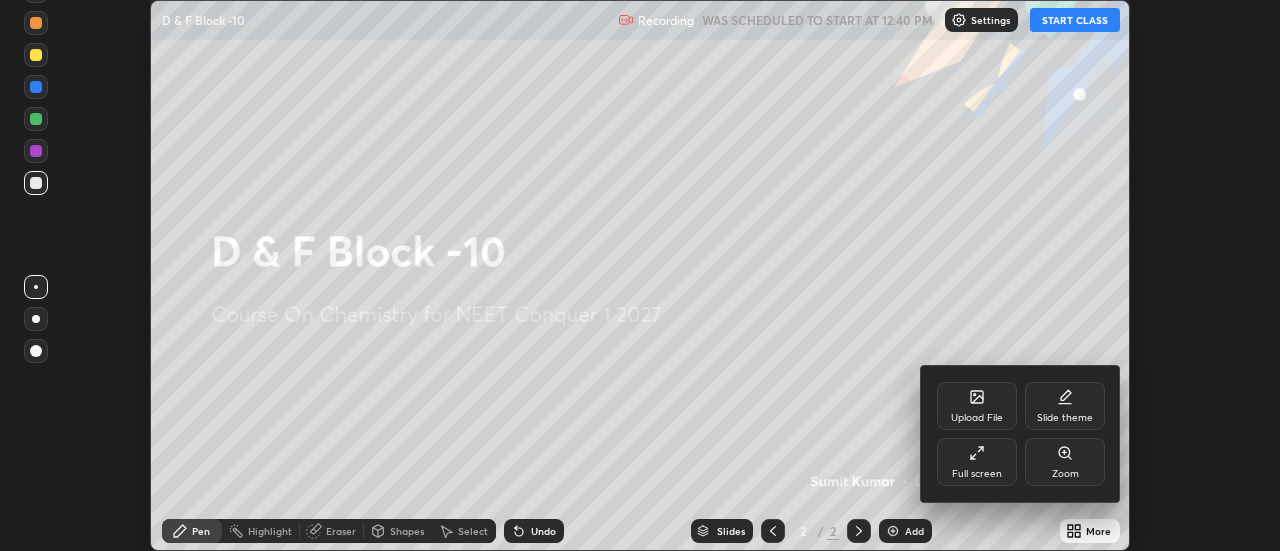 click 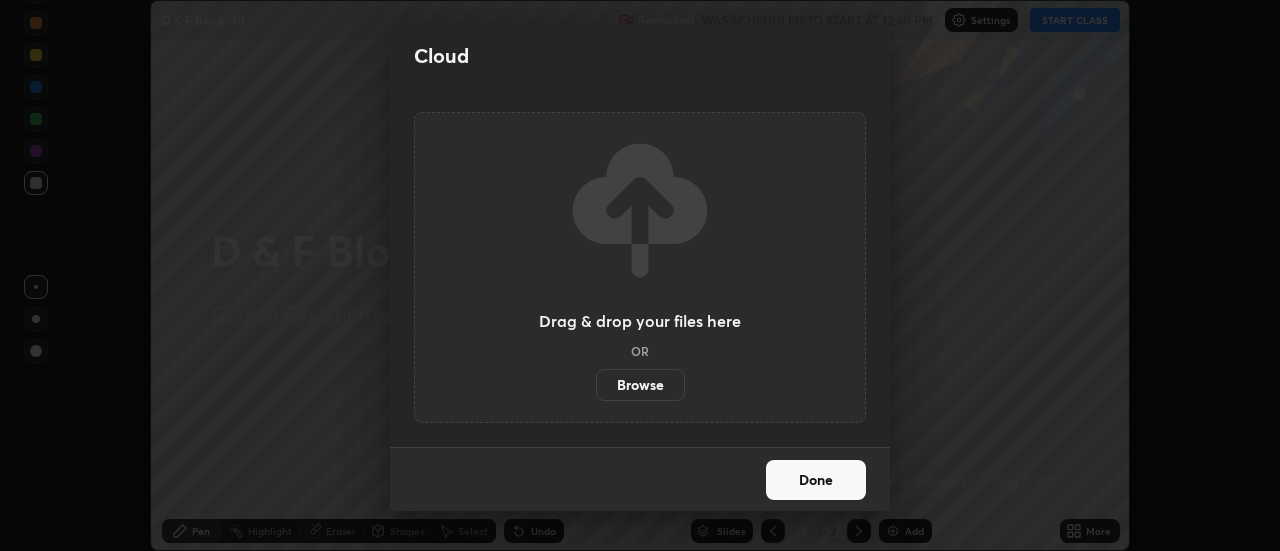 click on "Browse" at bounding box center (640, 385) 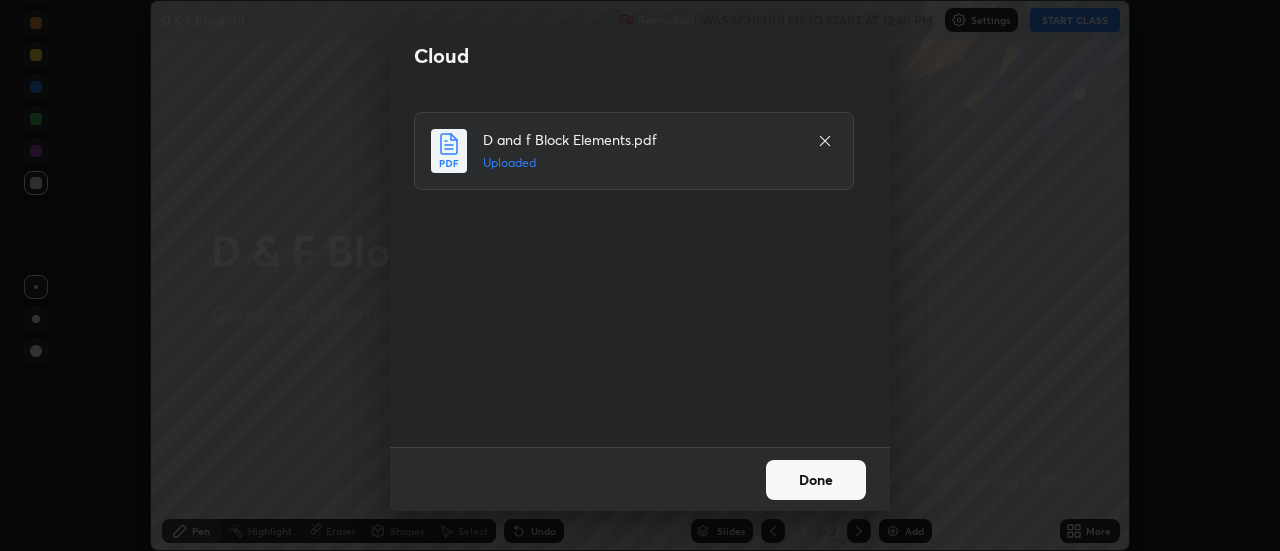 click on "Done" at bounding box center (816, 480) 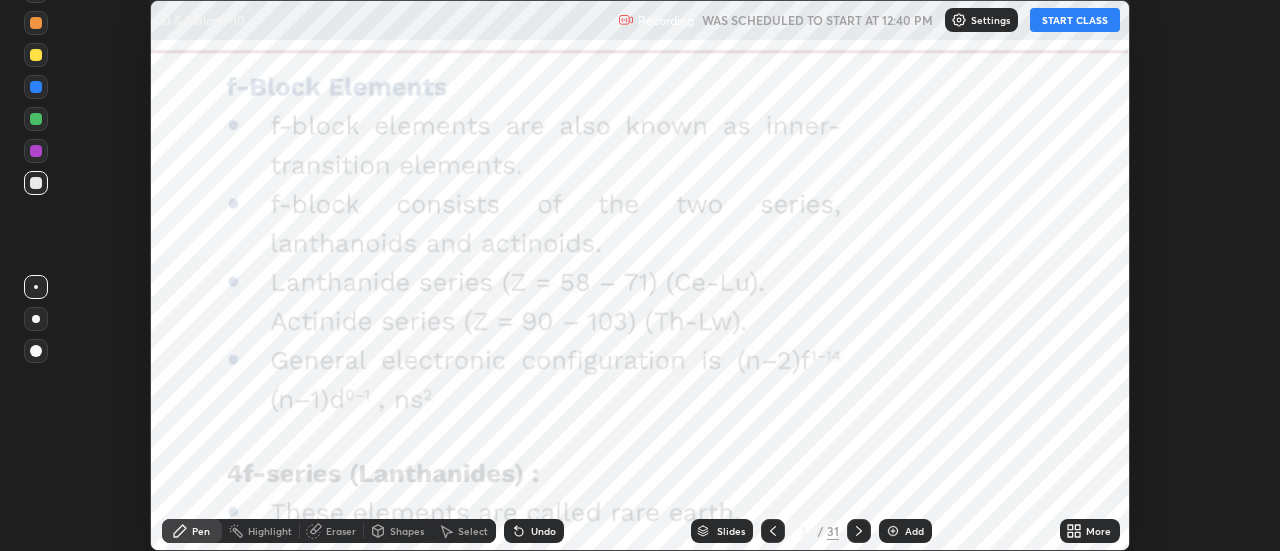 click on "More" at bounding box center (1098, 531) 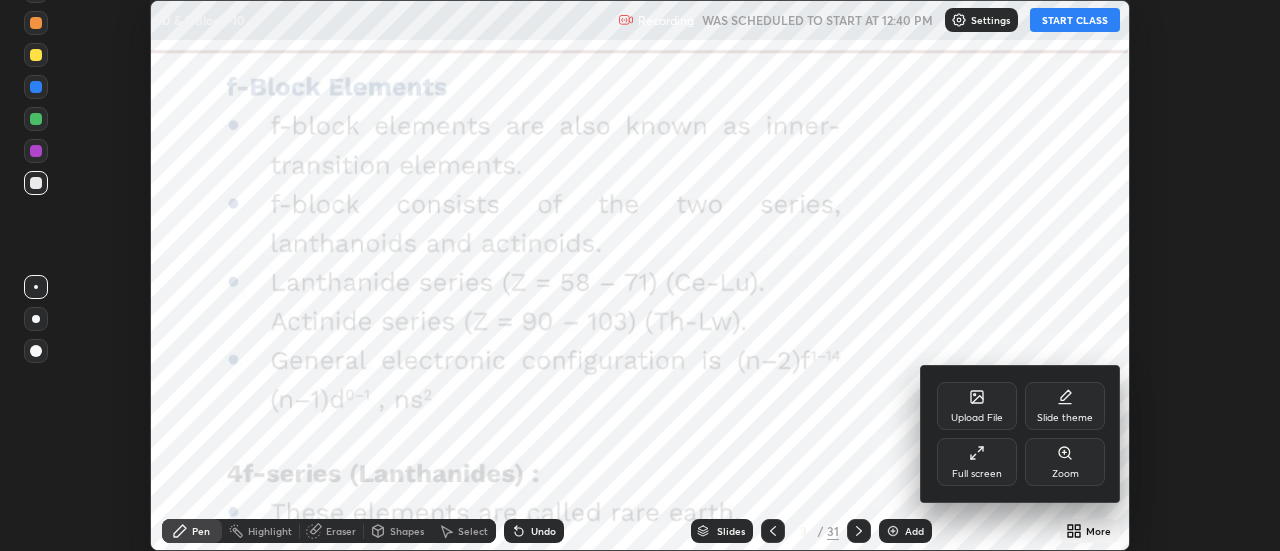 click on "Full screen" at bounding box center (977, 462) 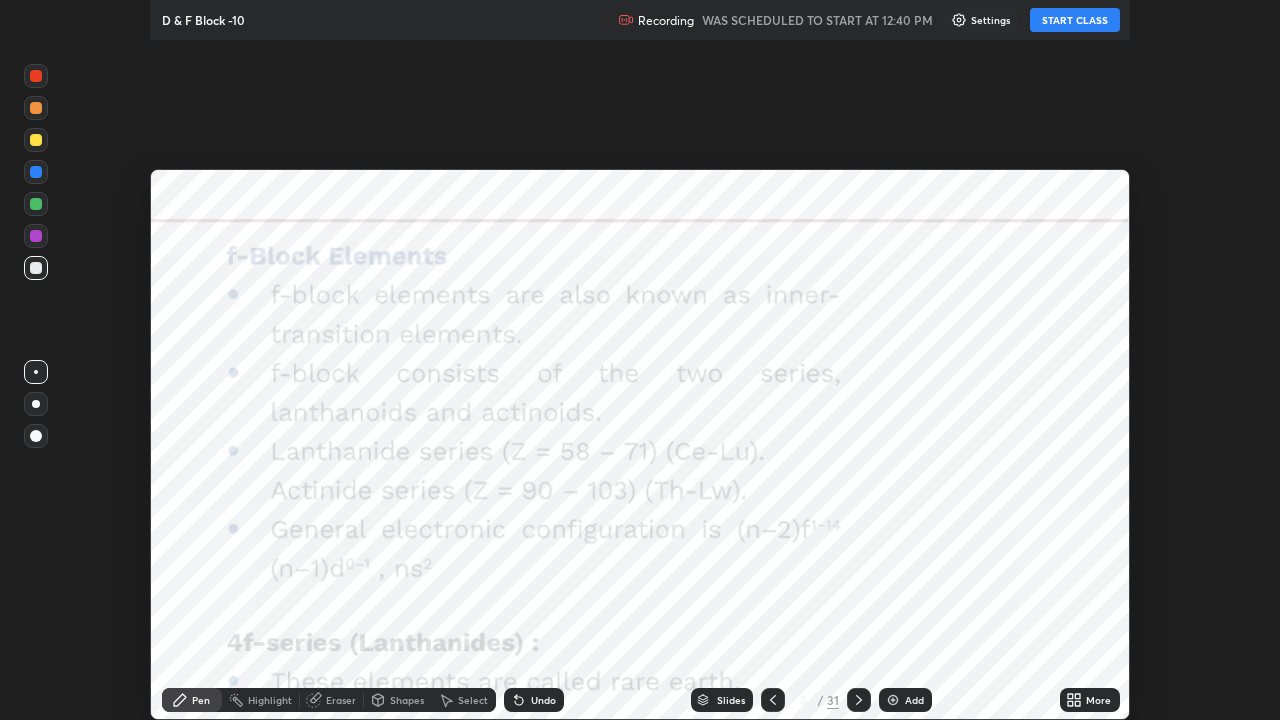 scroll, scrollTop: 99280, scrollLeft: 98720, axis: both 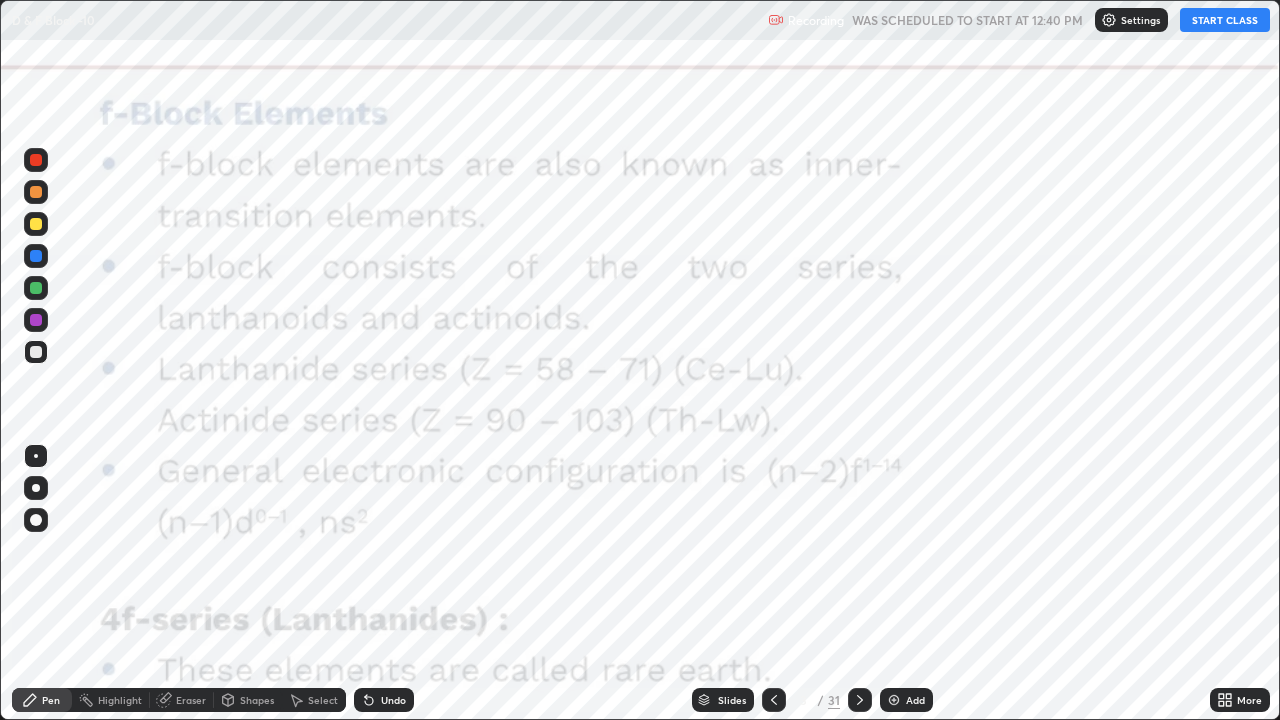 click on "START CLASS" at bounding box center (1225, 20) 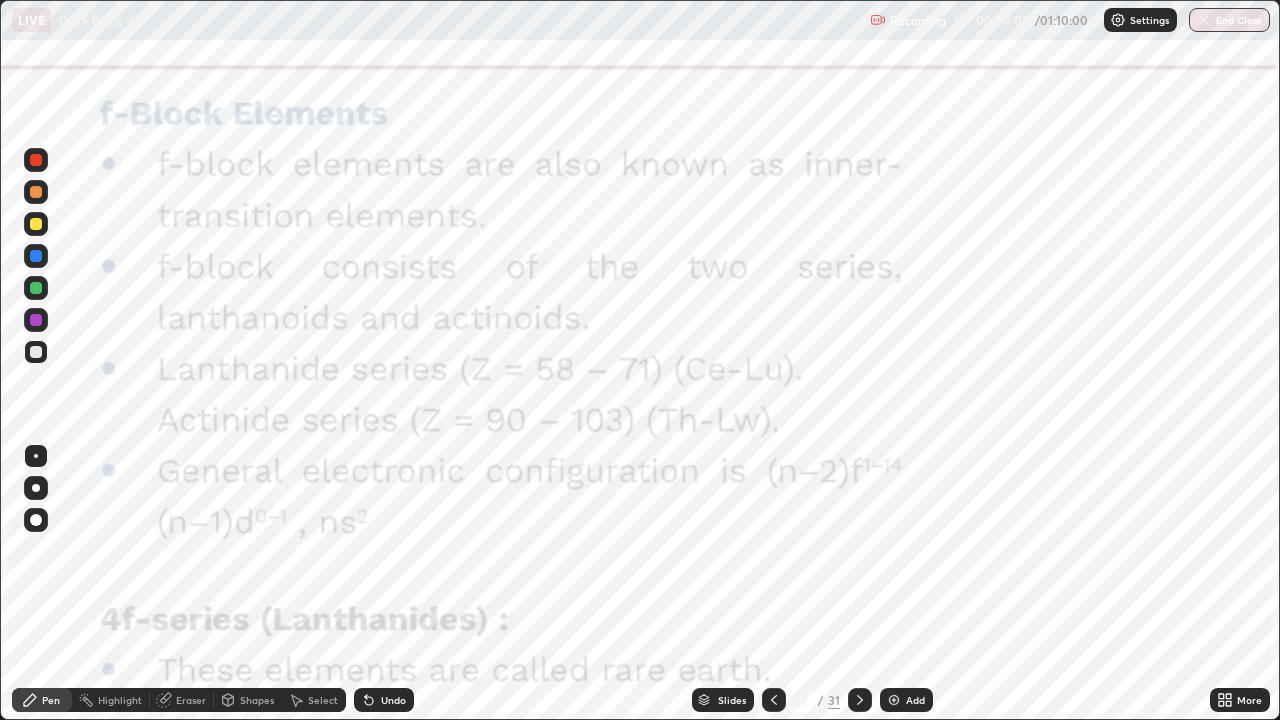 click 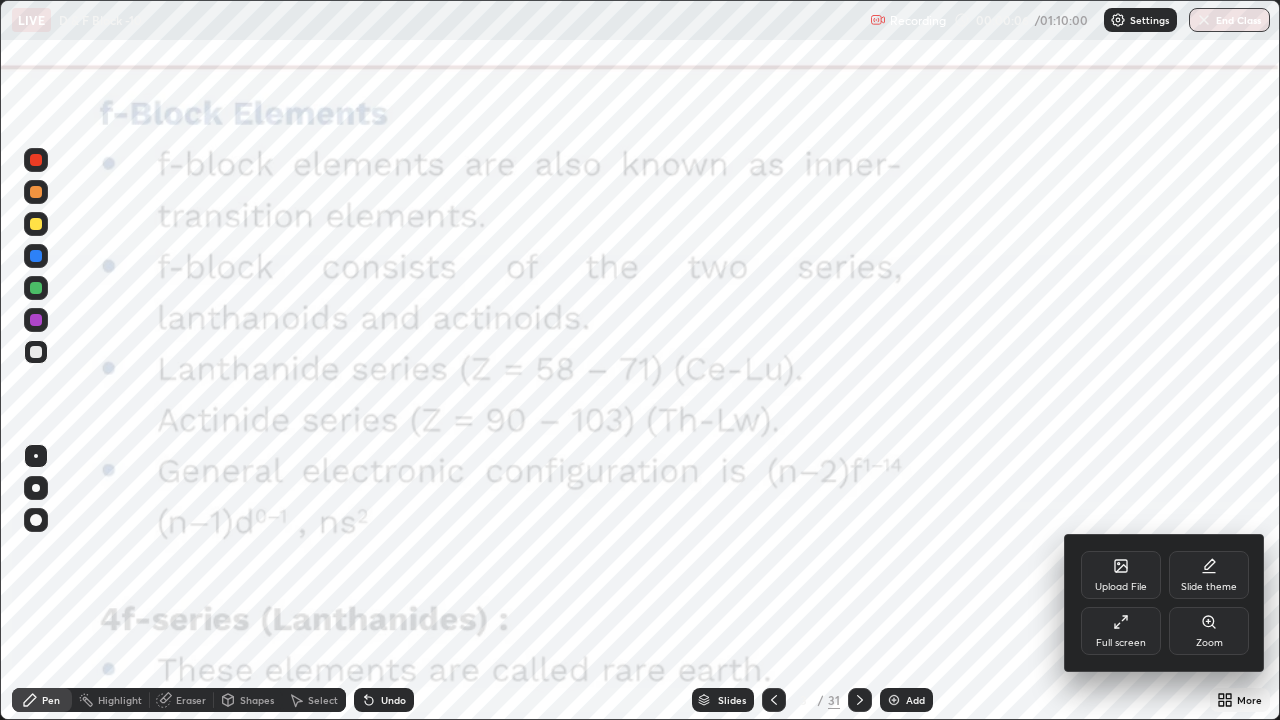 click at bounding box center (640, 360) 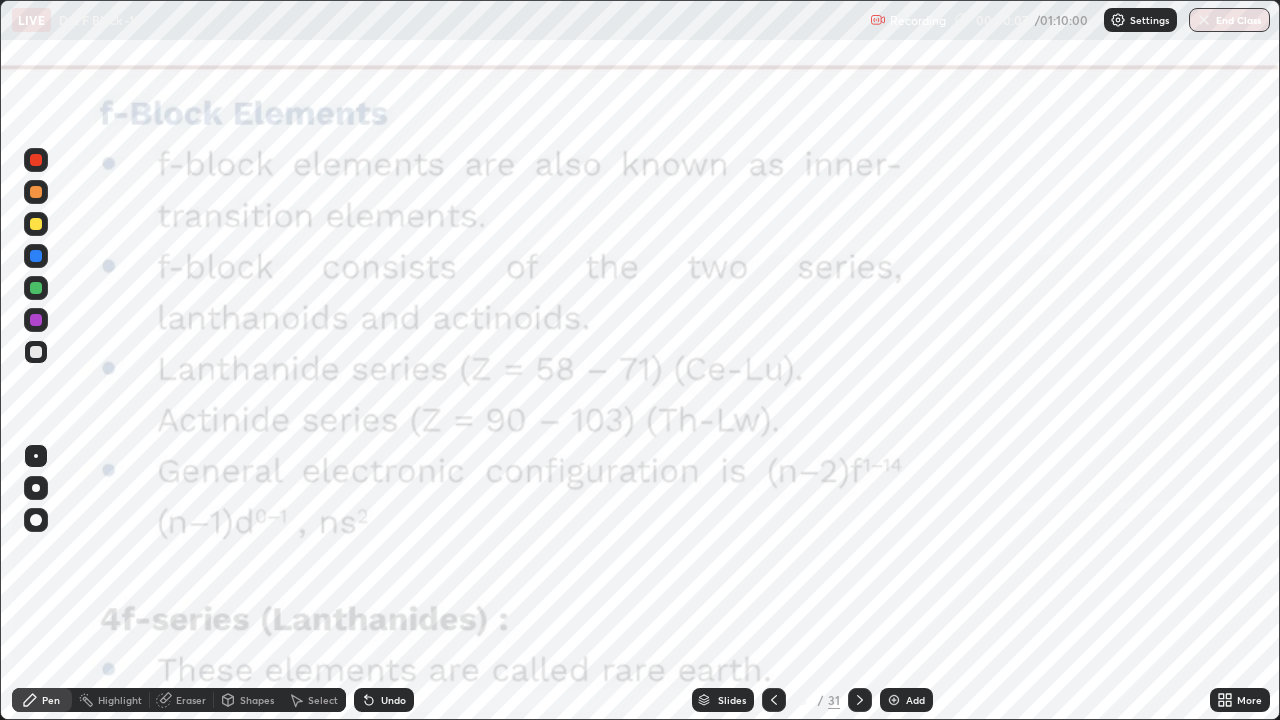 click on "Slides" at bounding box center (732, 700) 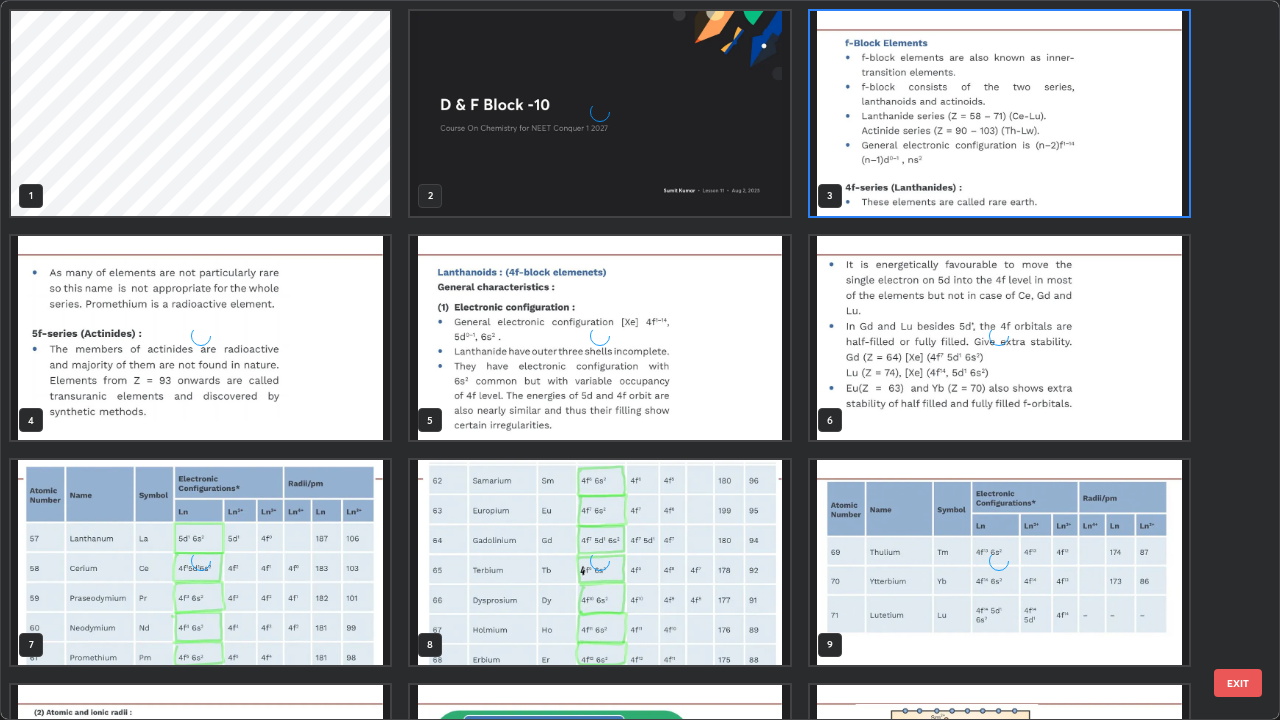 scroll, scrollTop: 7, scrollLeft: 11, axis: both 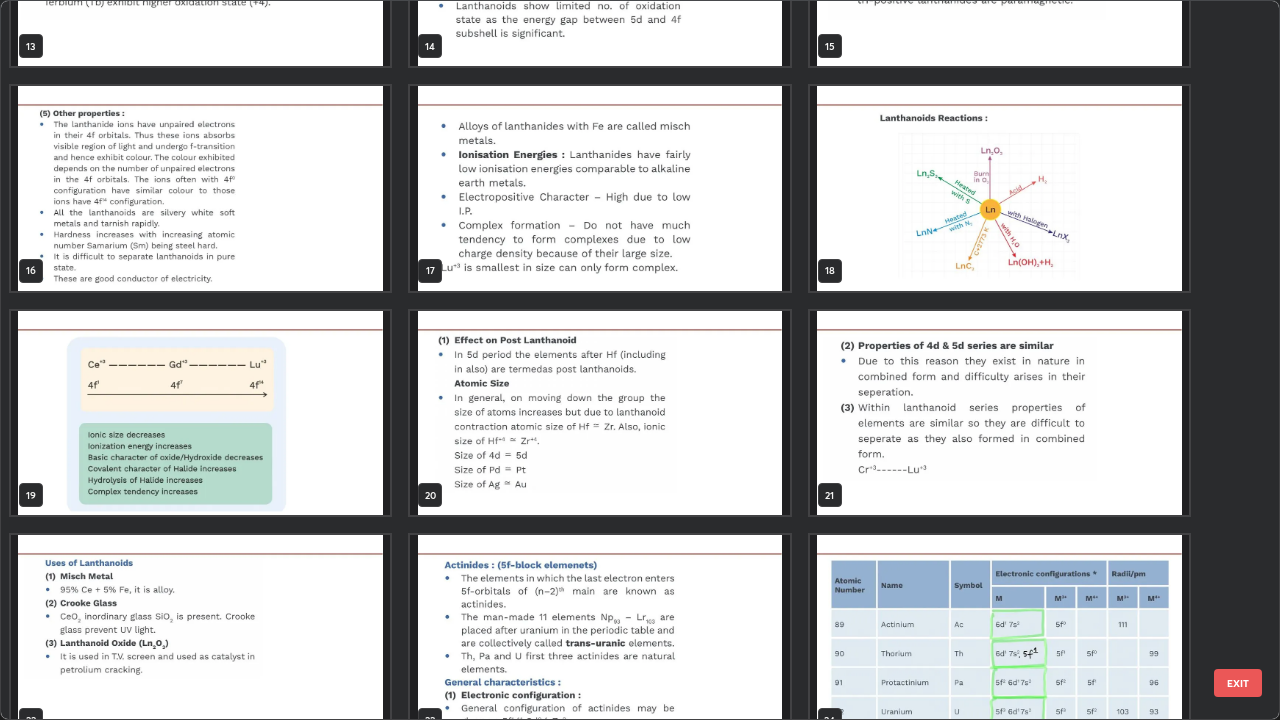 click at bounding box center (599, 413) 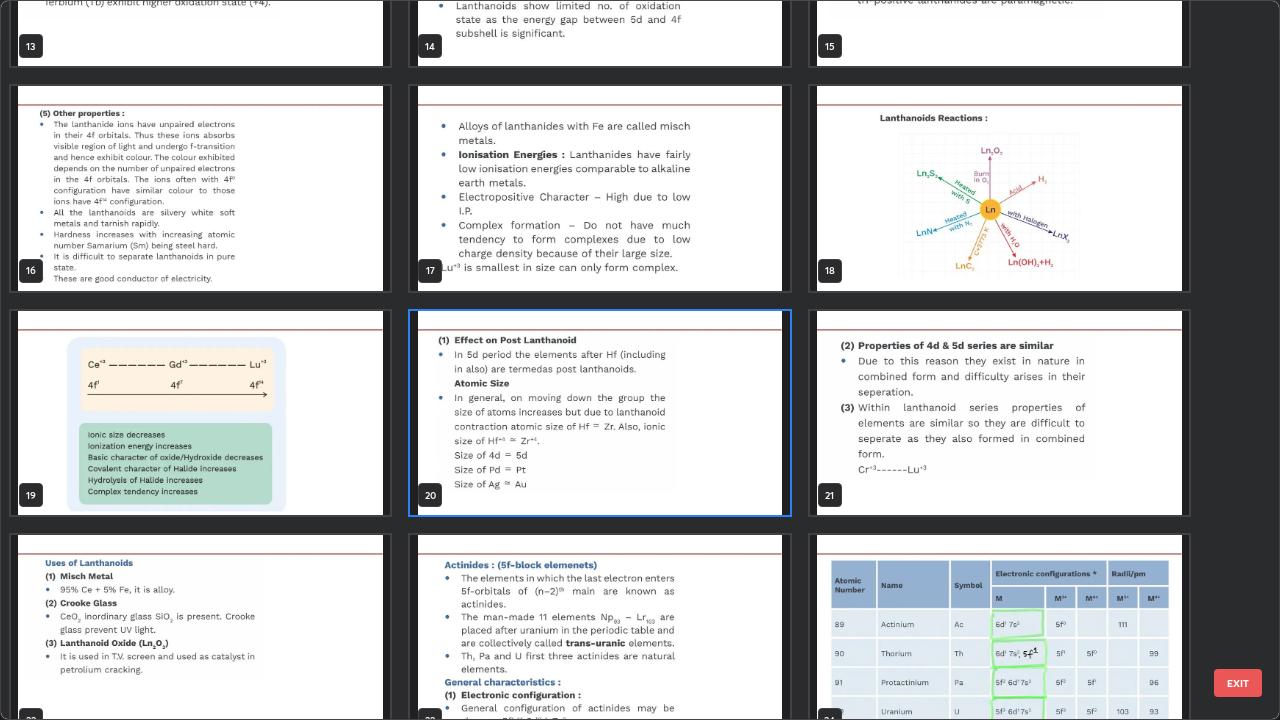 click at bounding box center [599, 413] 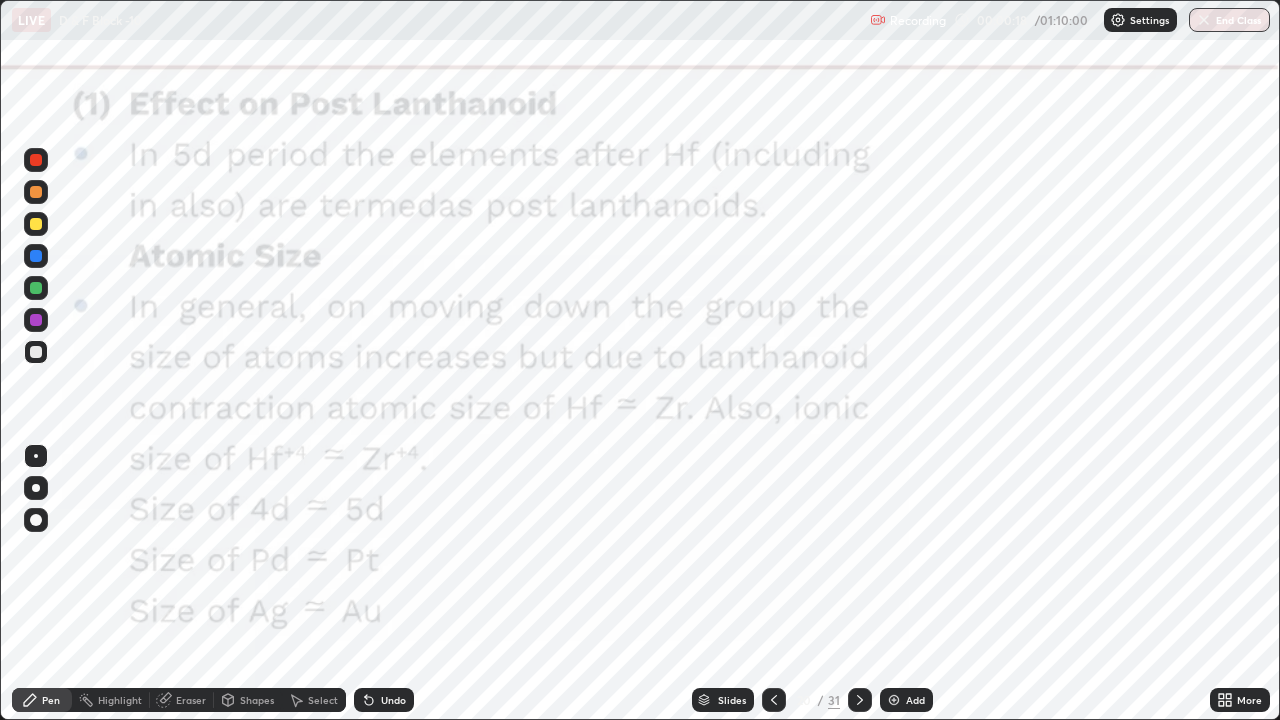 click at bounding box center [599, 413] 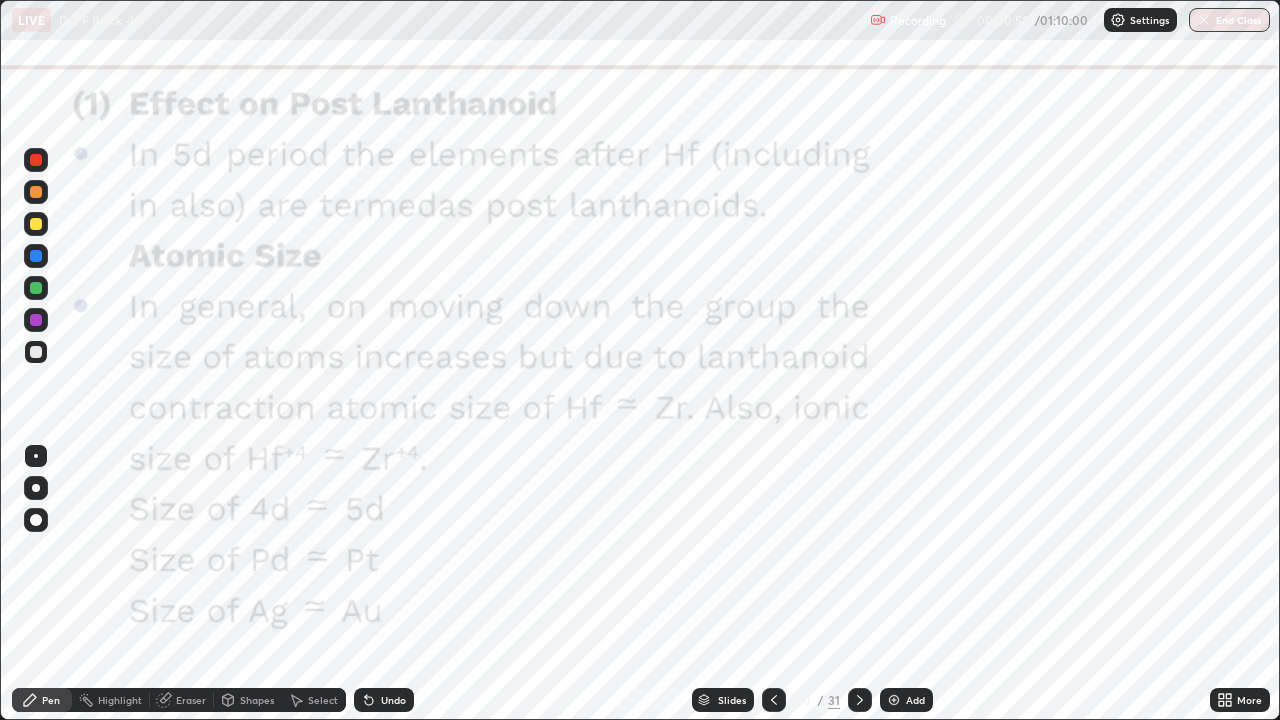 click at bounding box center (860, 700) 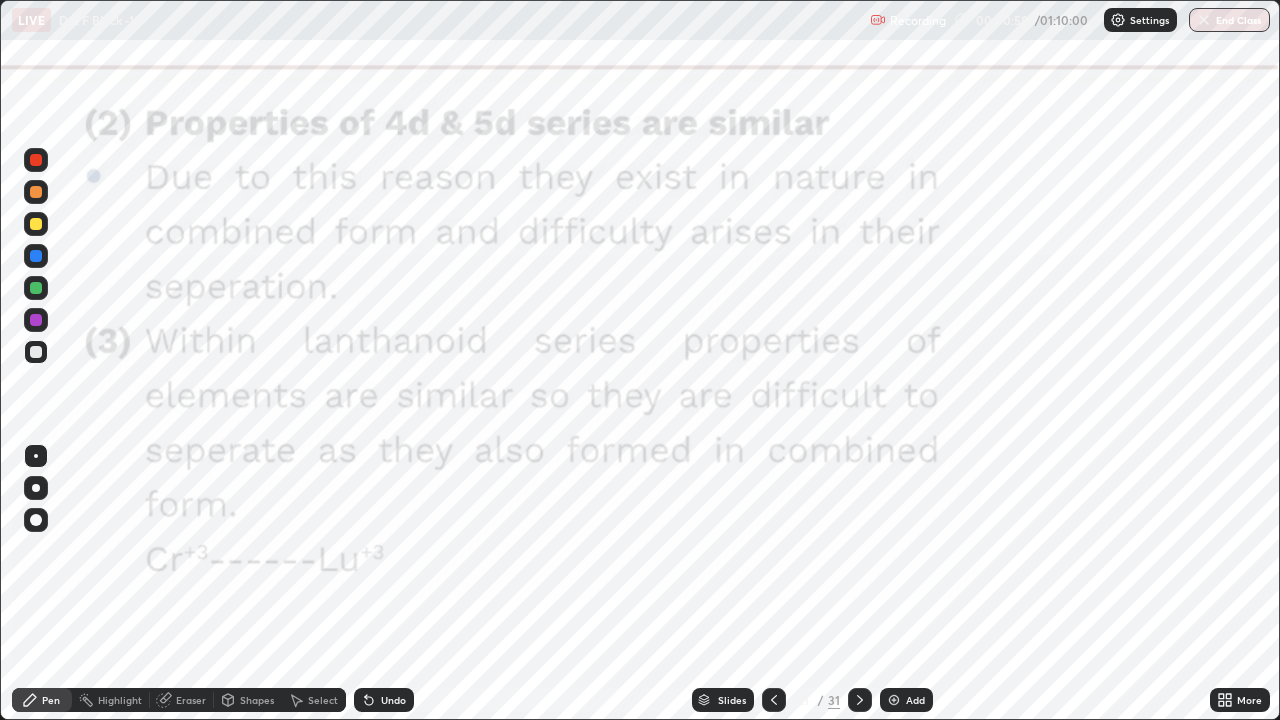 click at bounding box center [36, 160] 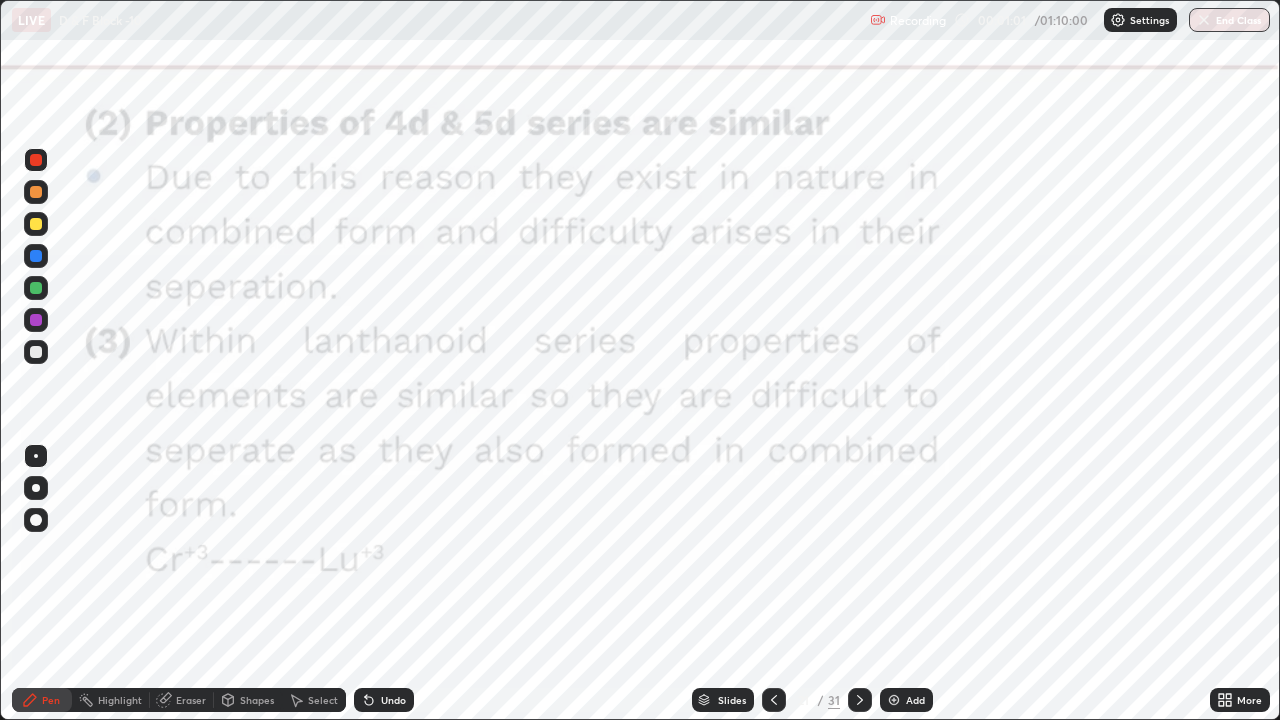 click 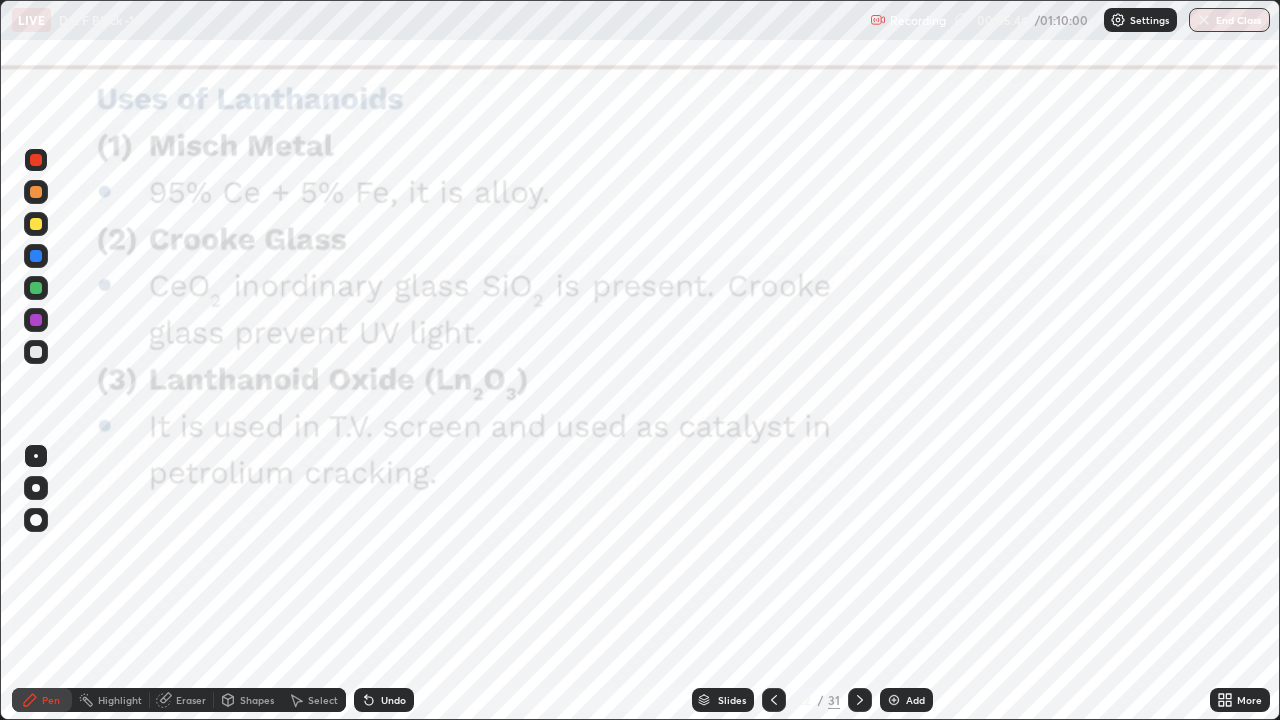 click 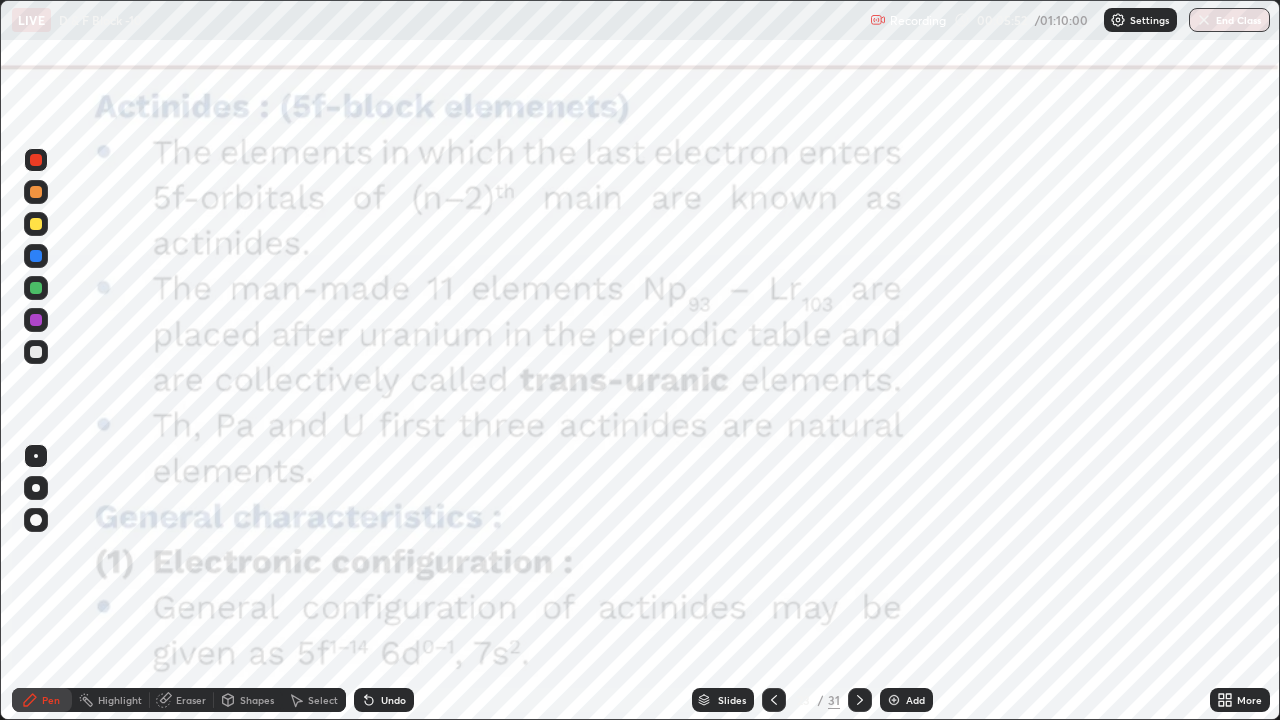 click at bounding box center (894, 700) 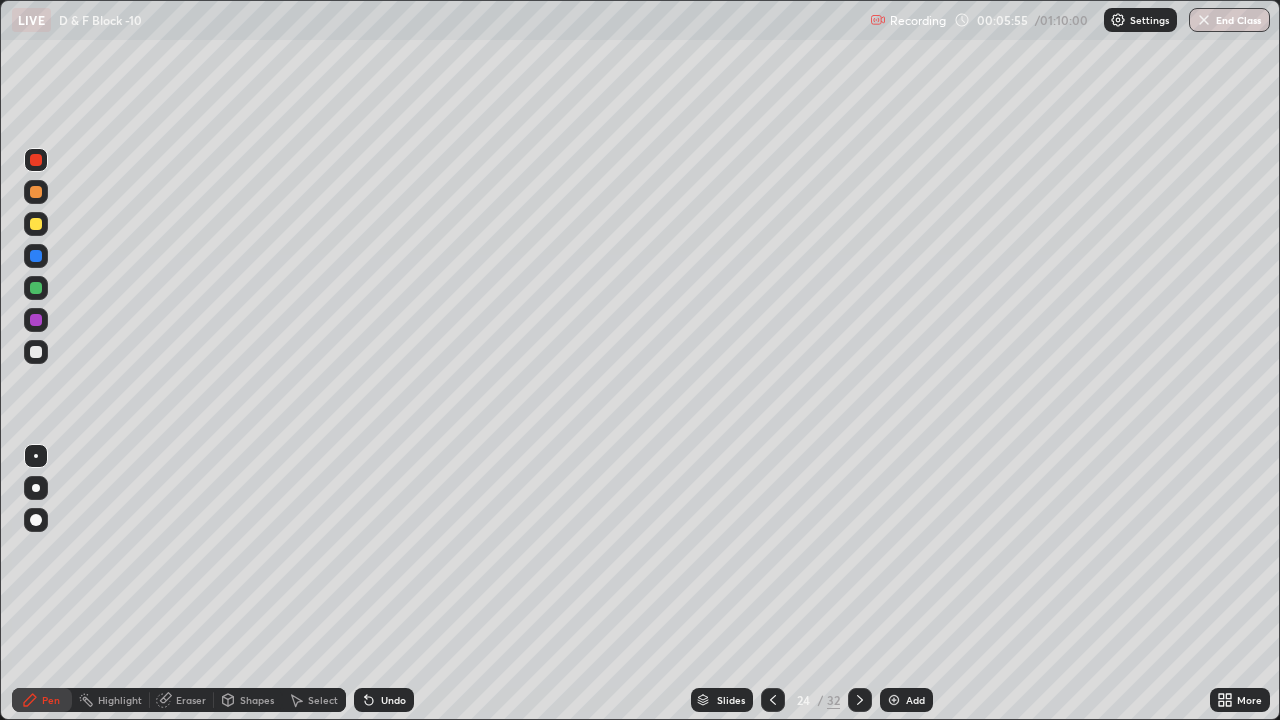click at bounding box center (36, 224) 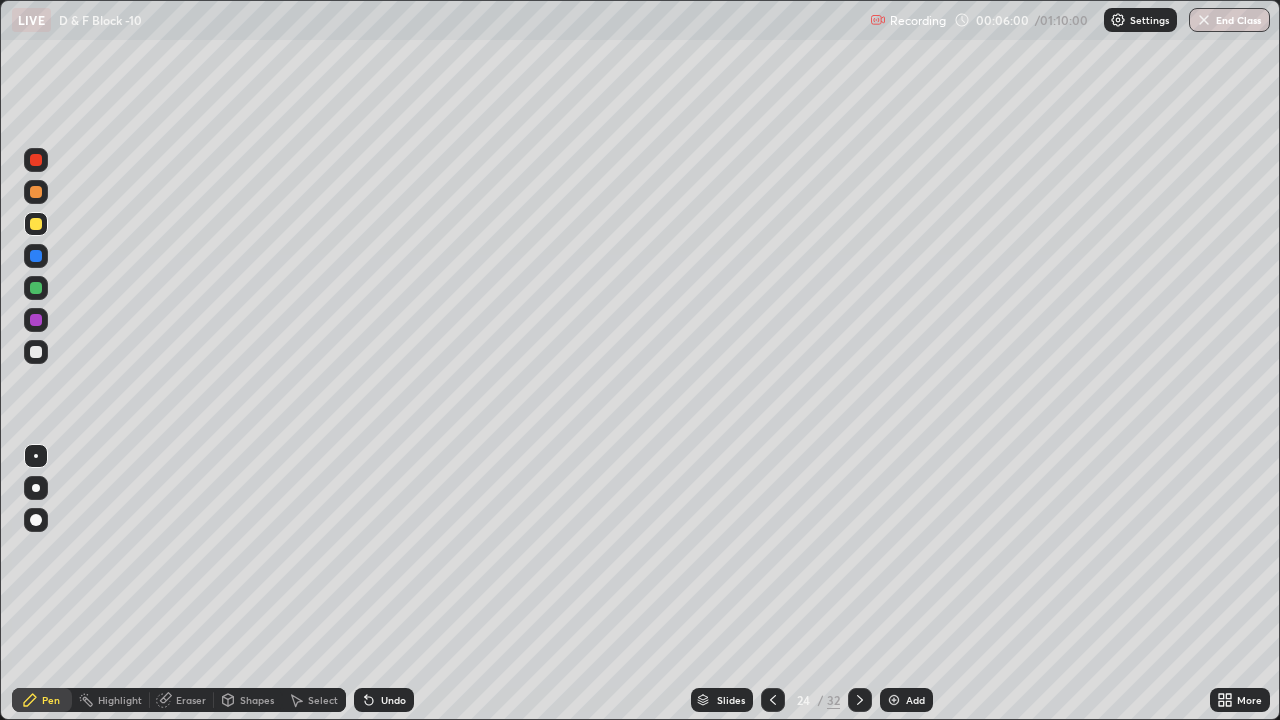 click 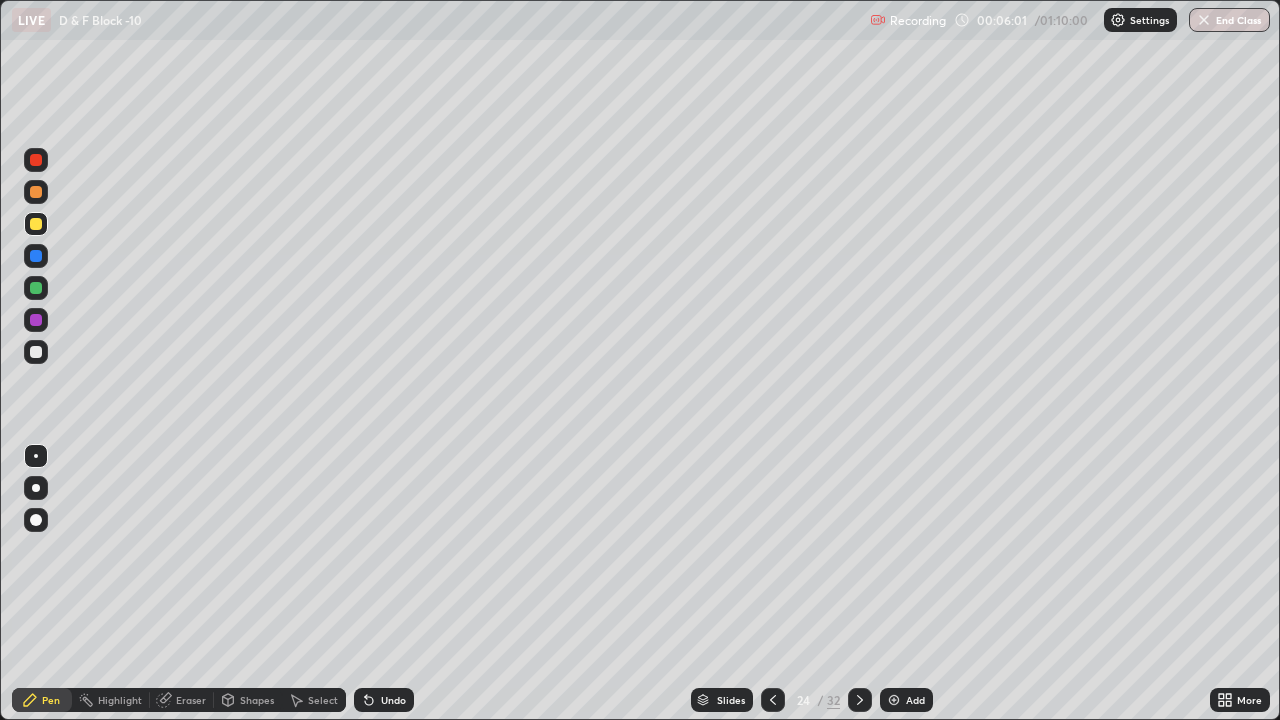 click 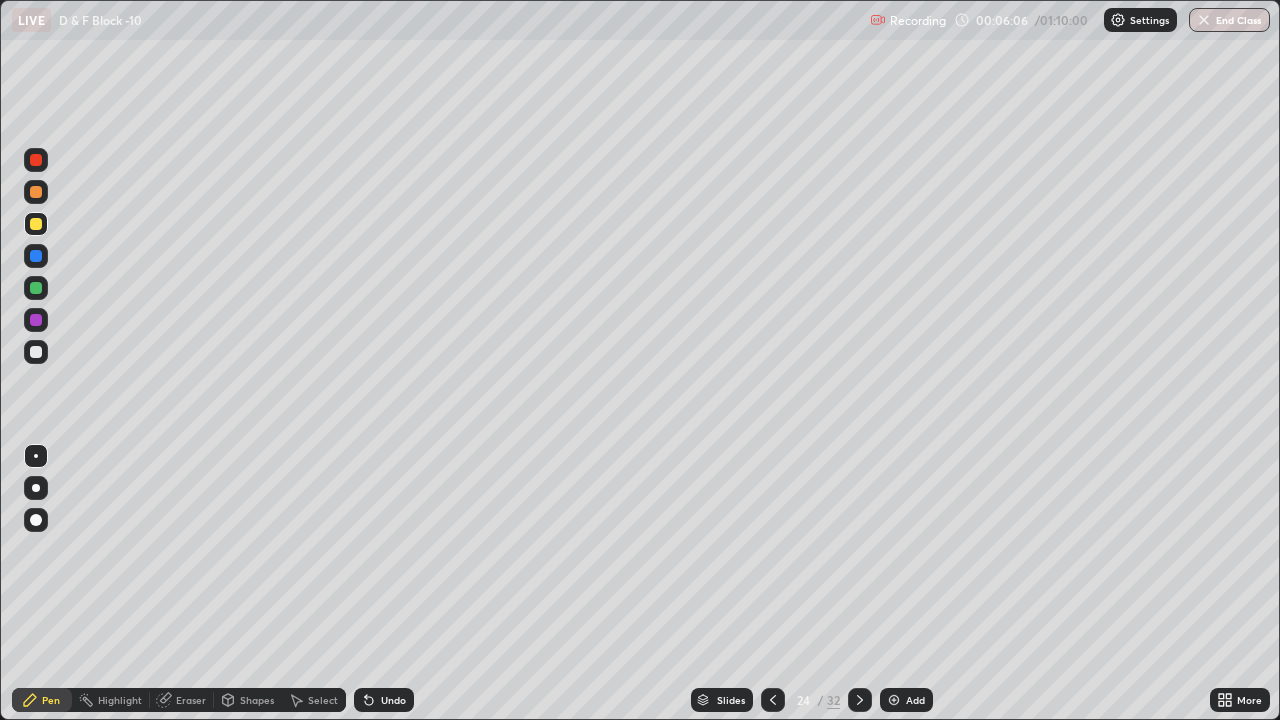 click at bounding box center (36, 352) 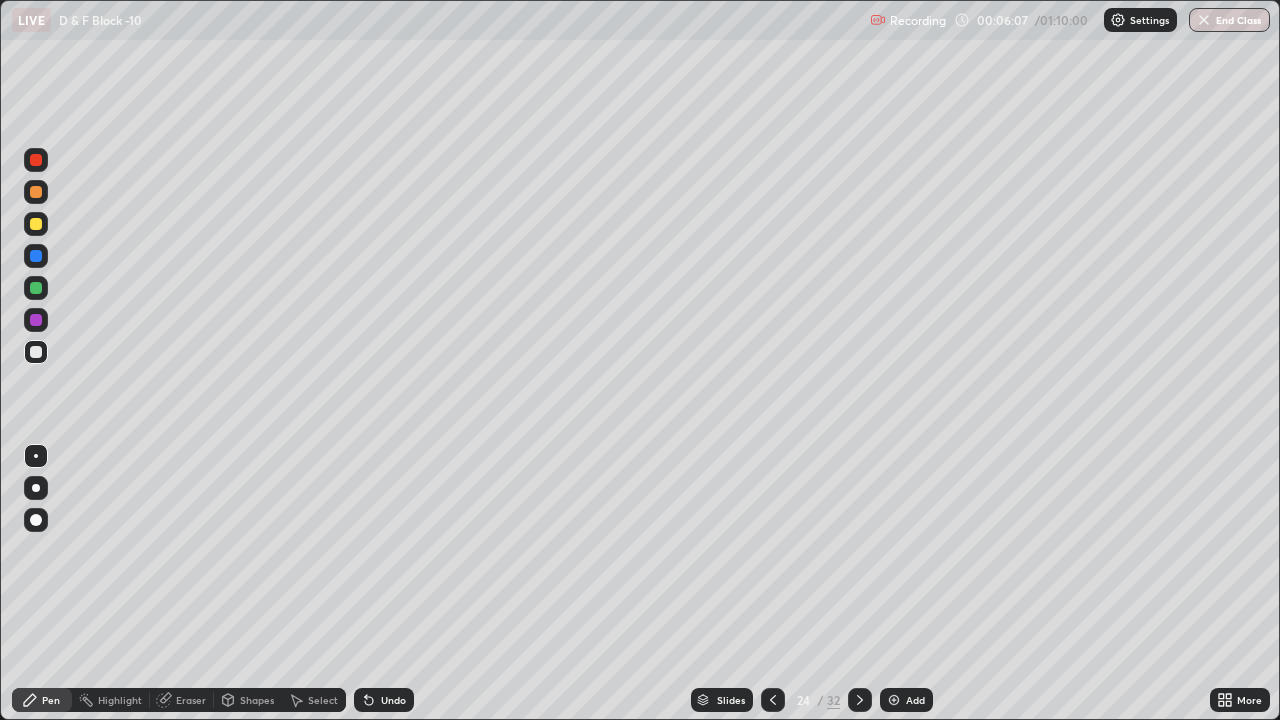 click at bounding box center (36, 488) 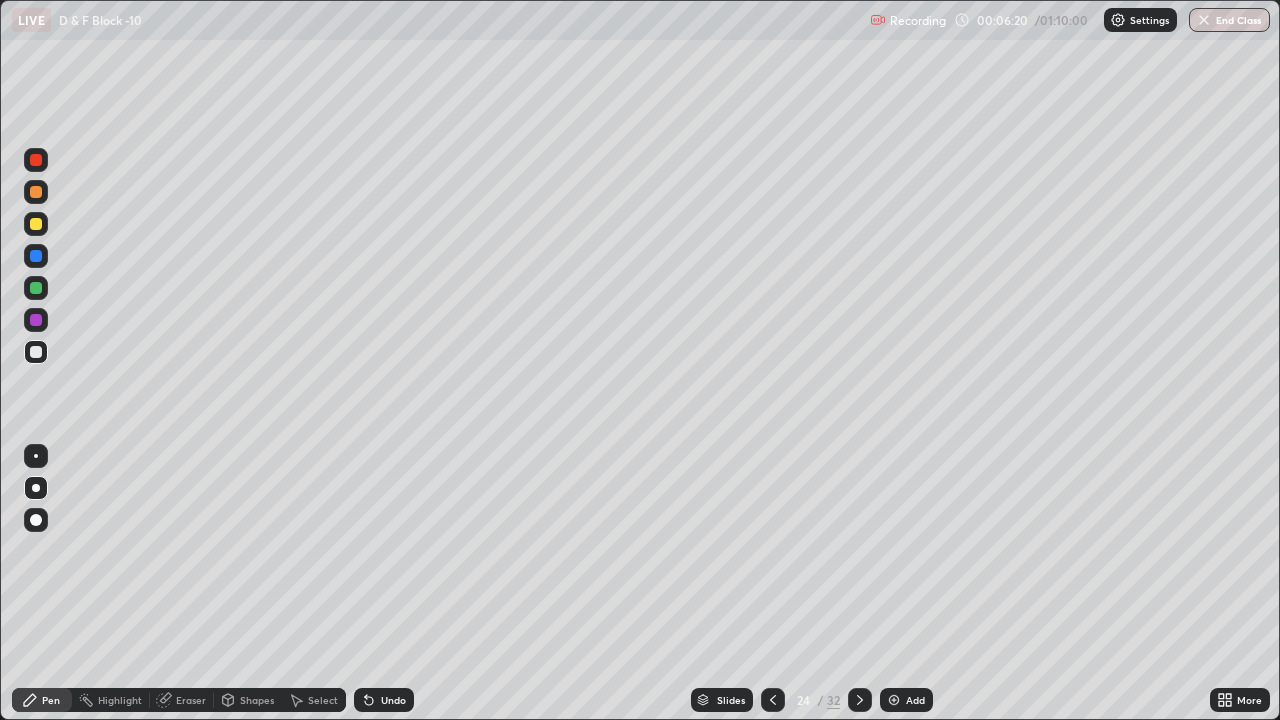 click on "Undo" at bounding box center [393, 700] 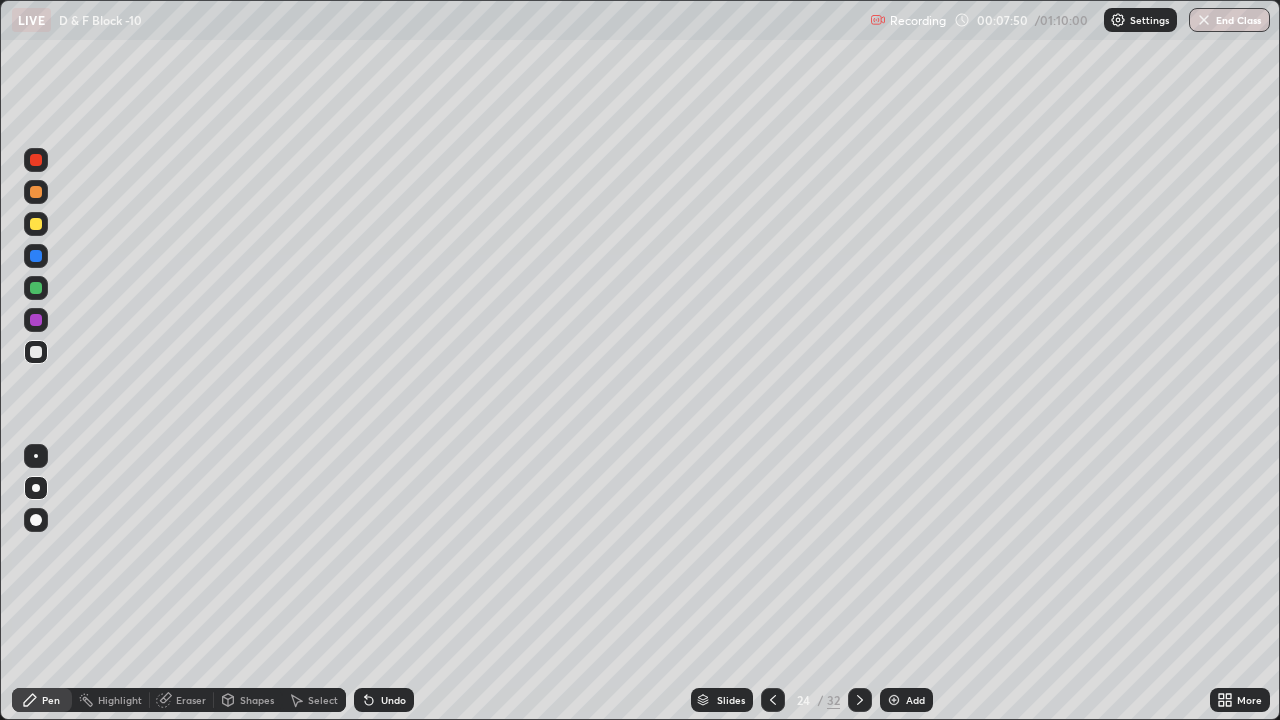 click 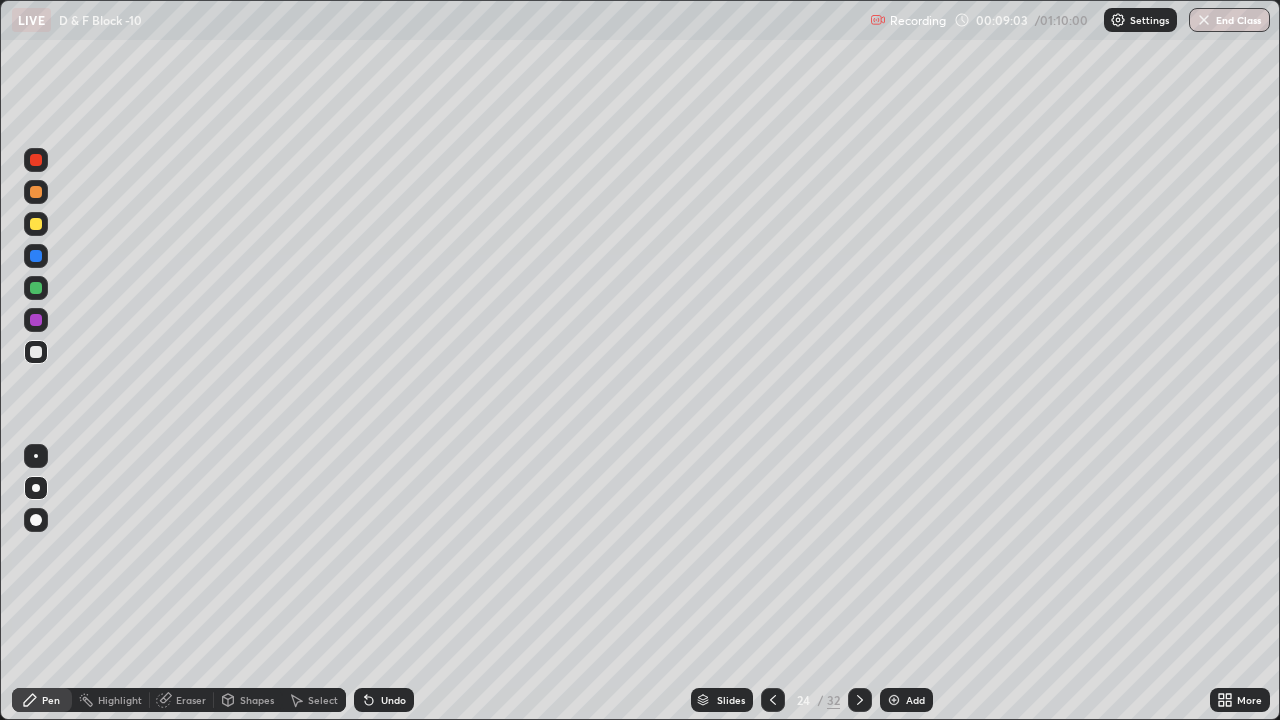 click 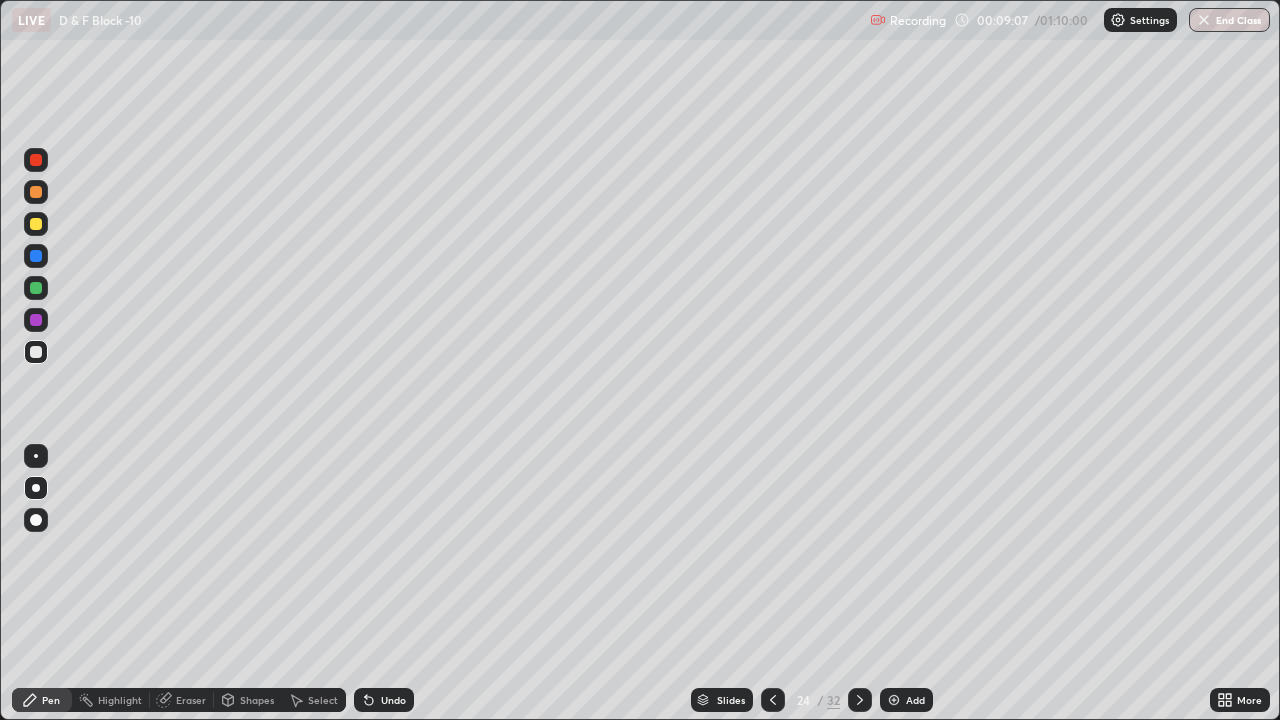 click on "Undo" at bounding box center [384, 700] 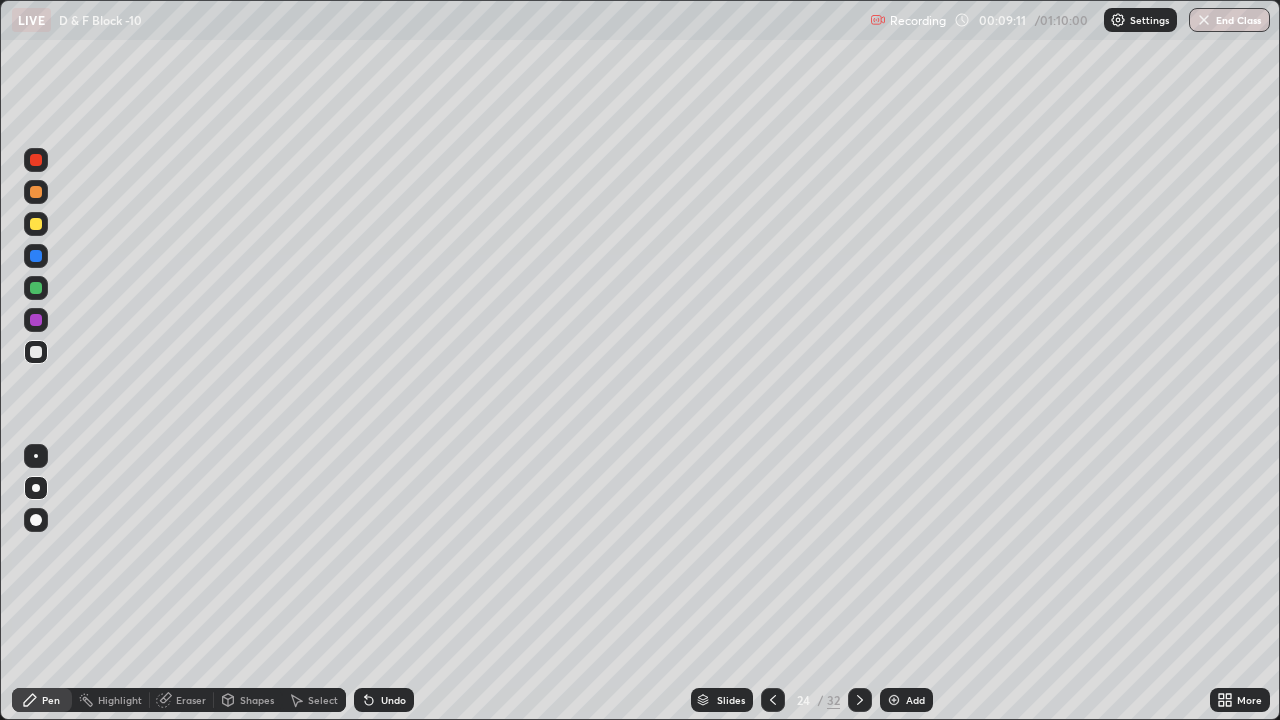 click 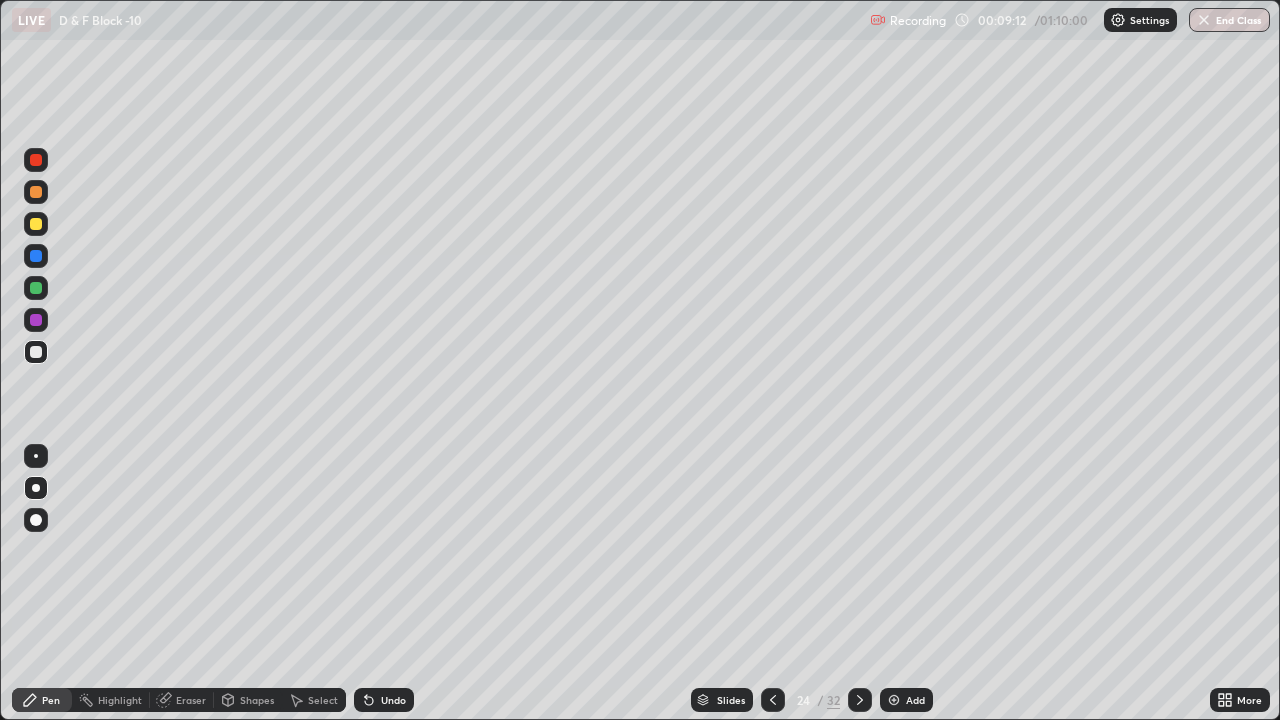 click 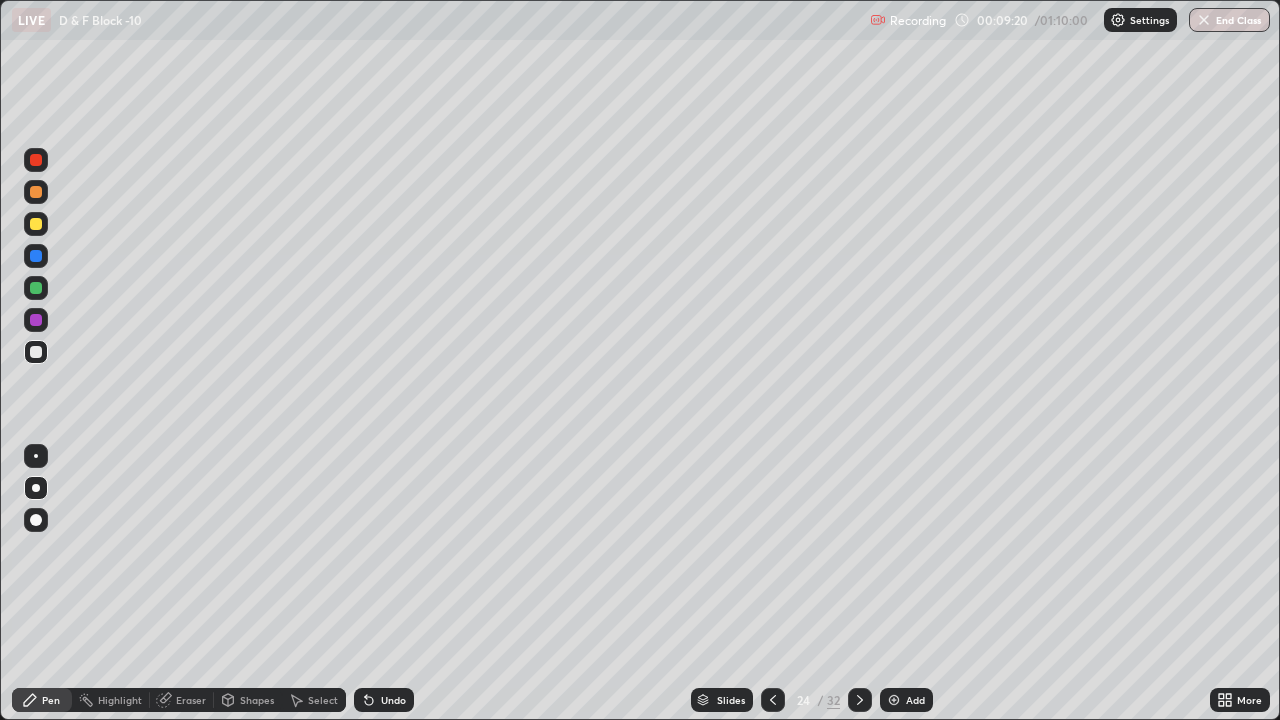 click 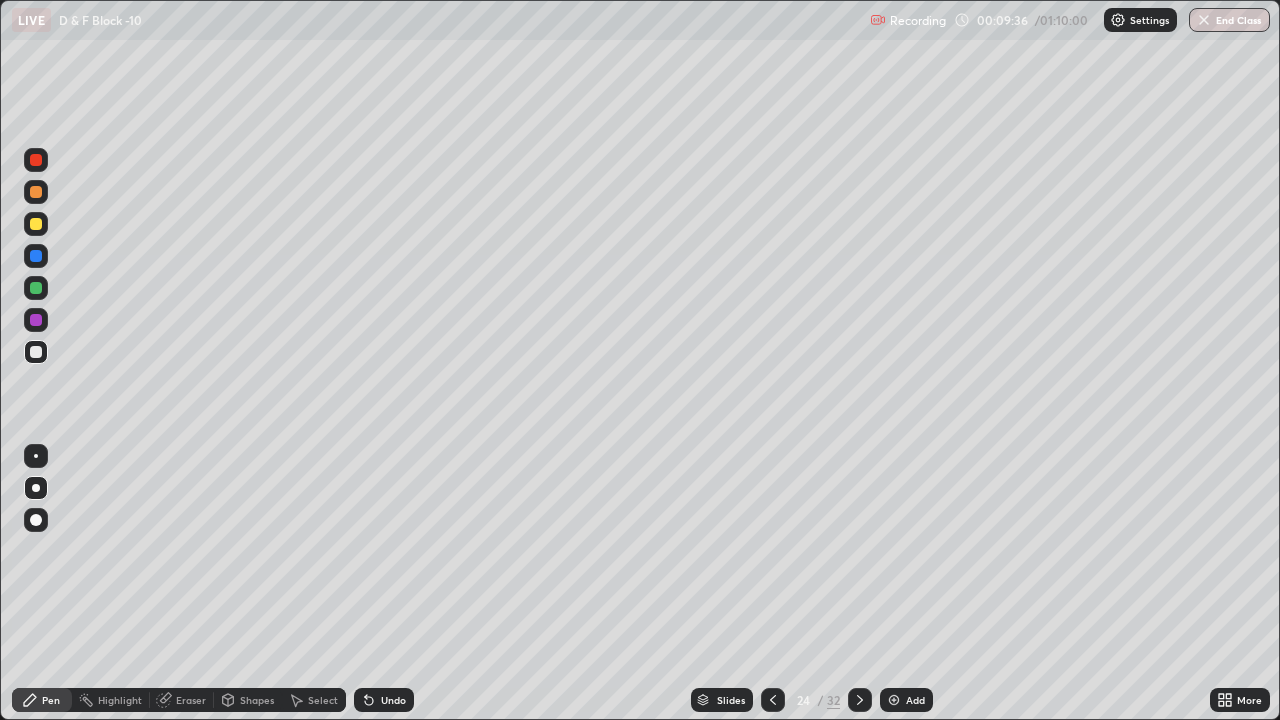 click 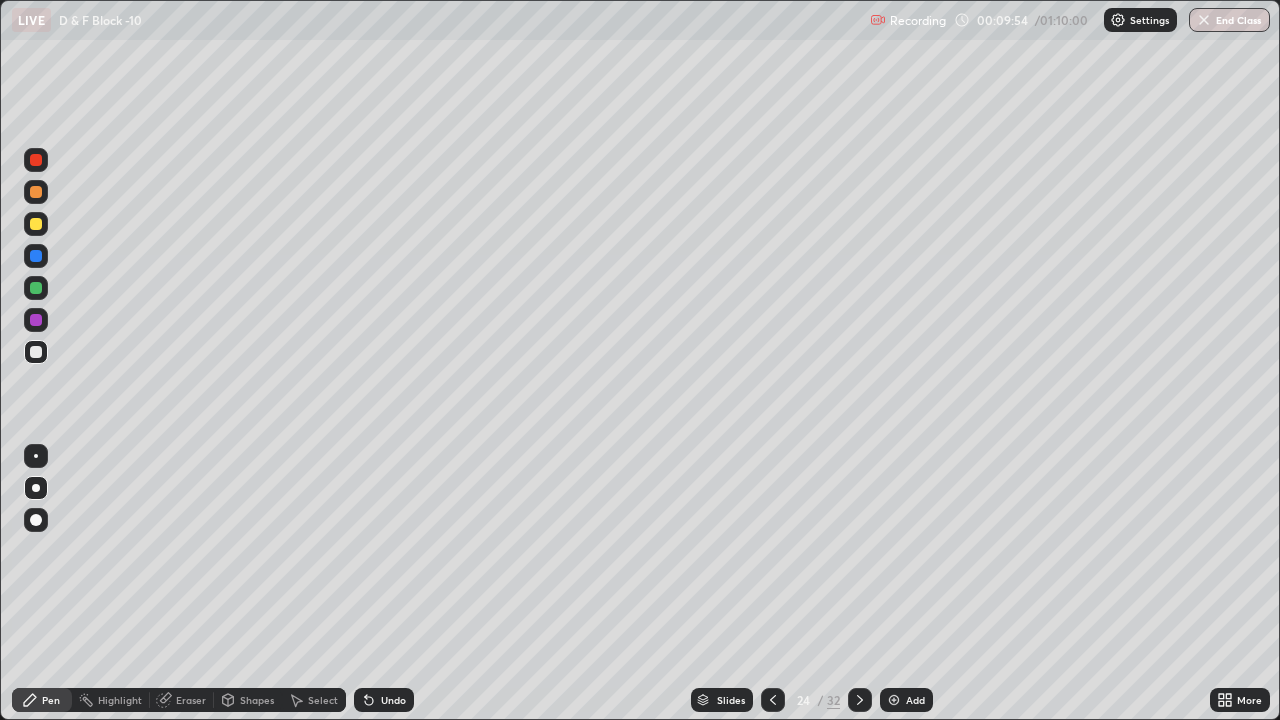 click on "Eraser" at bounding box center [182, 700] 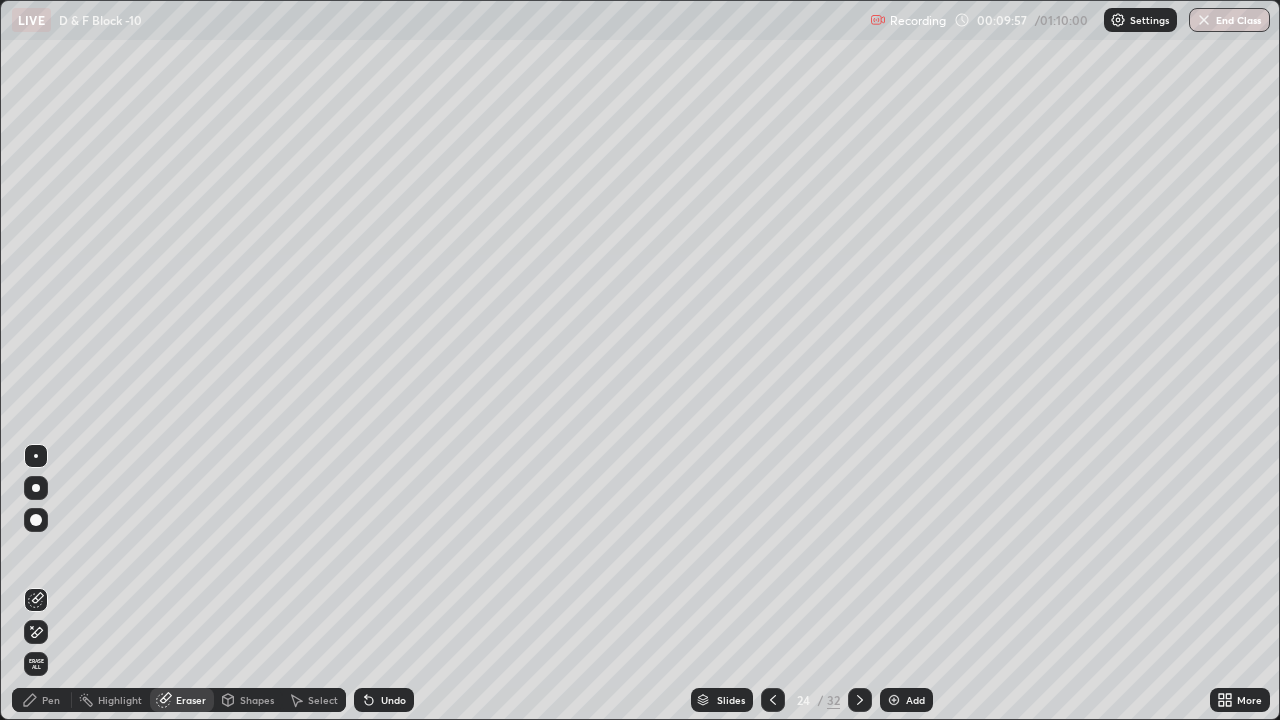 click on "Pen" at bounding box center [51, 700] 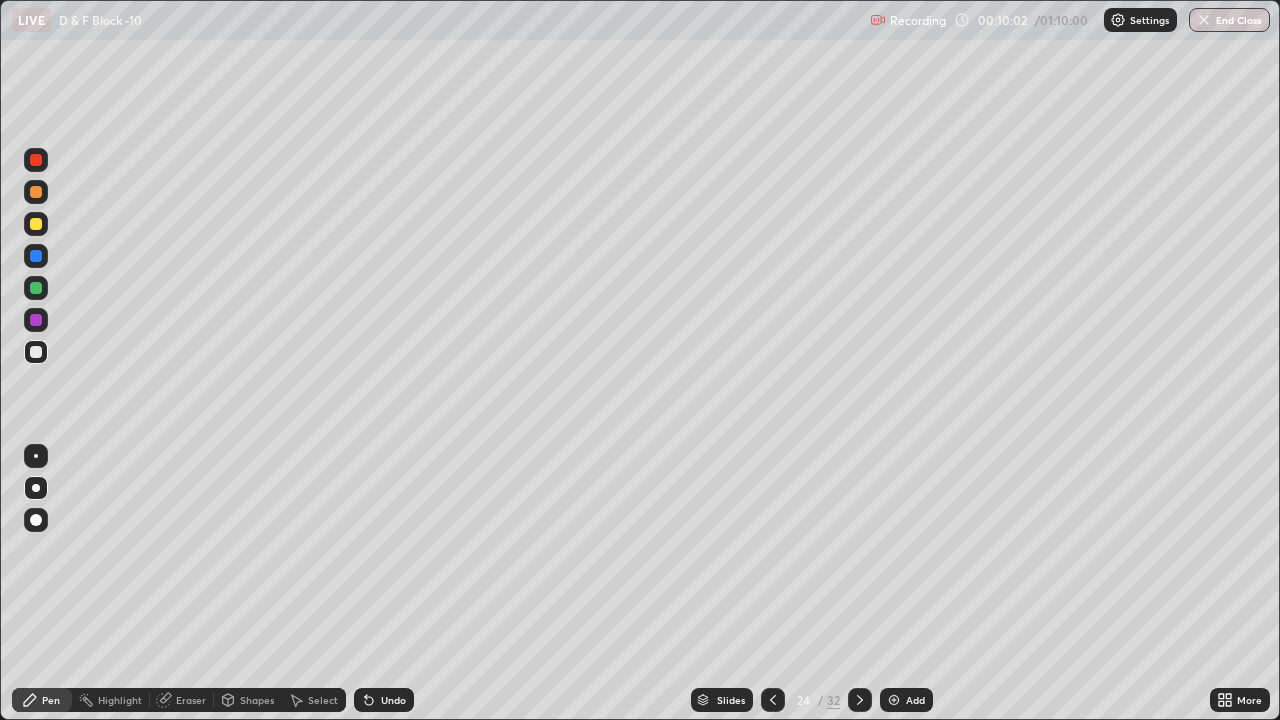 click on "Undo" at bounding box center [393, 700] 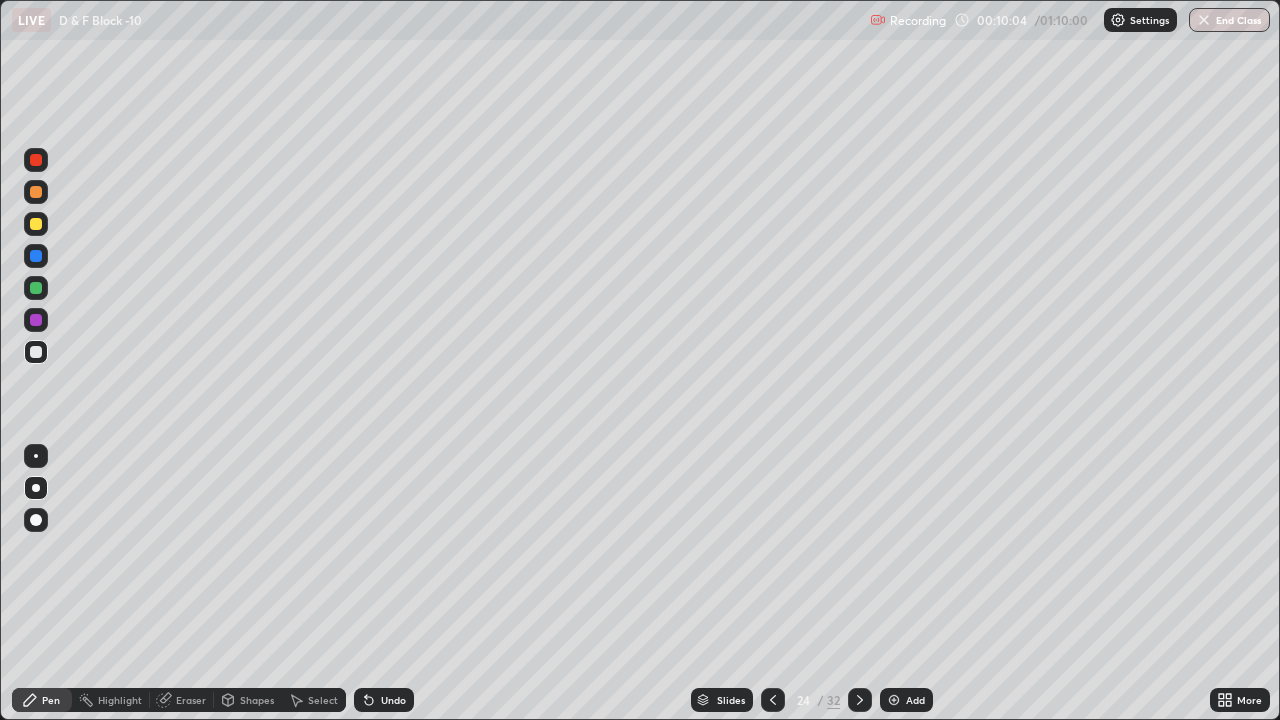 click on "Undo" at bounding box center [384, 700] 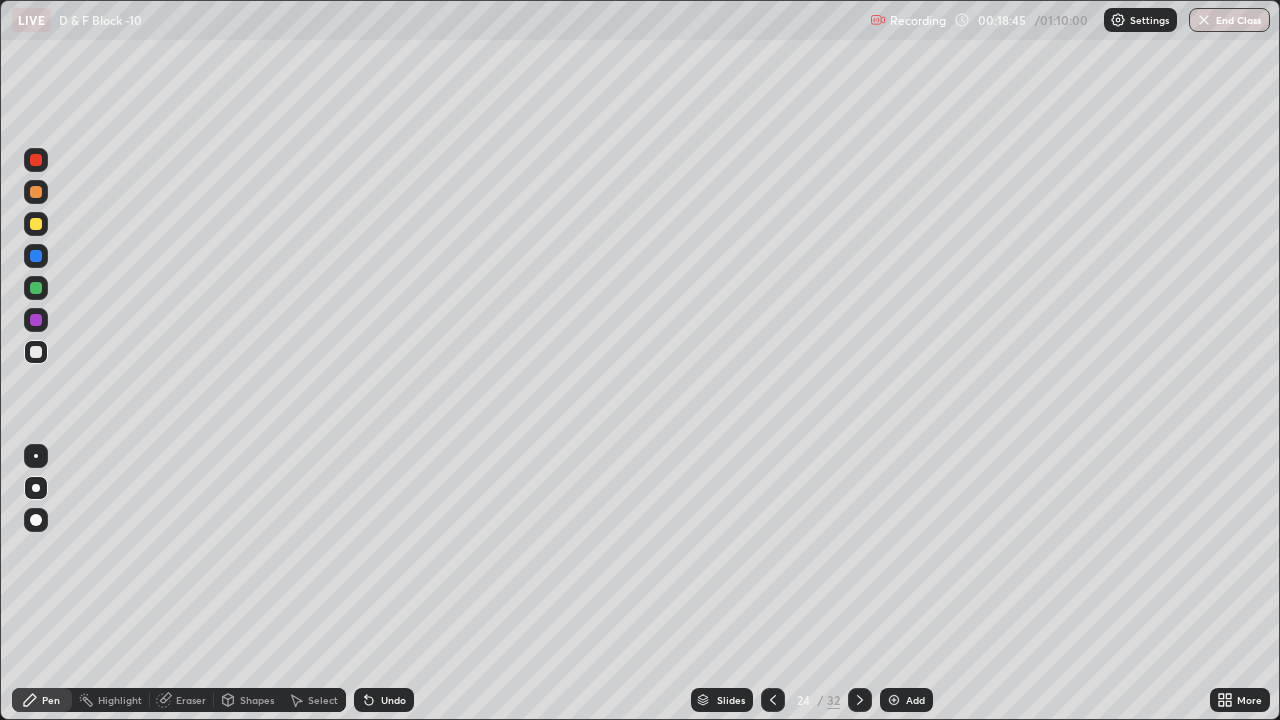 click at bounding box center (860, 700) 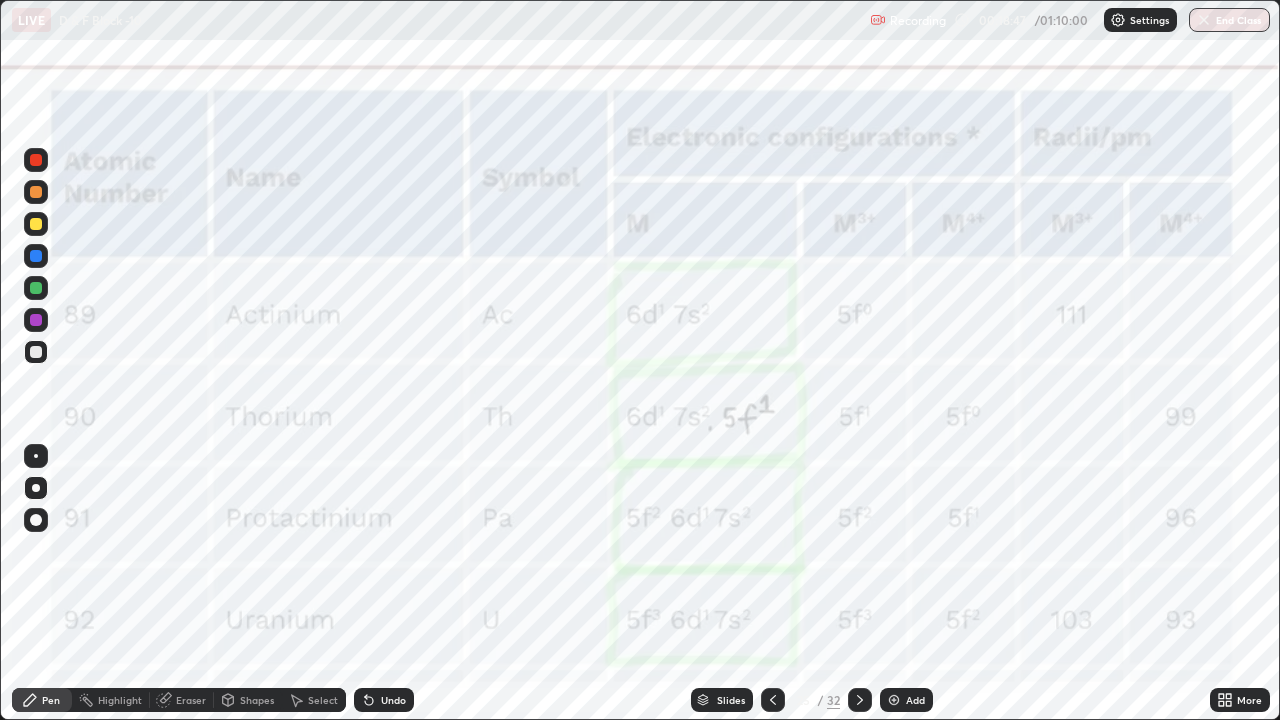 click 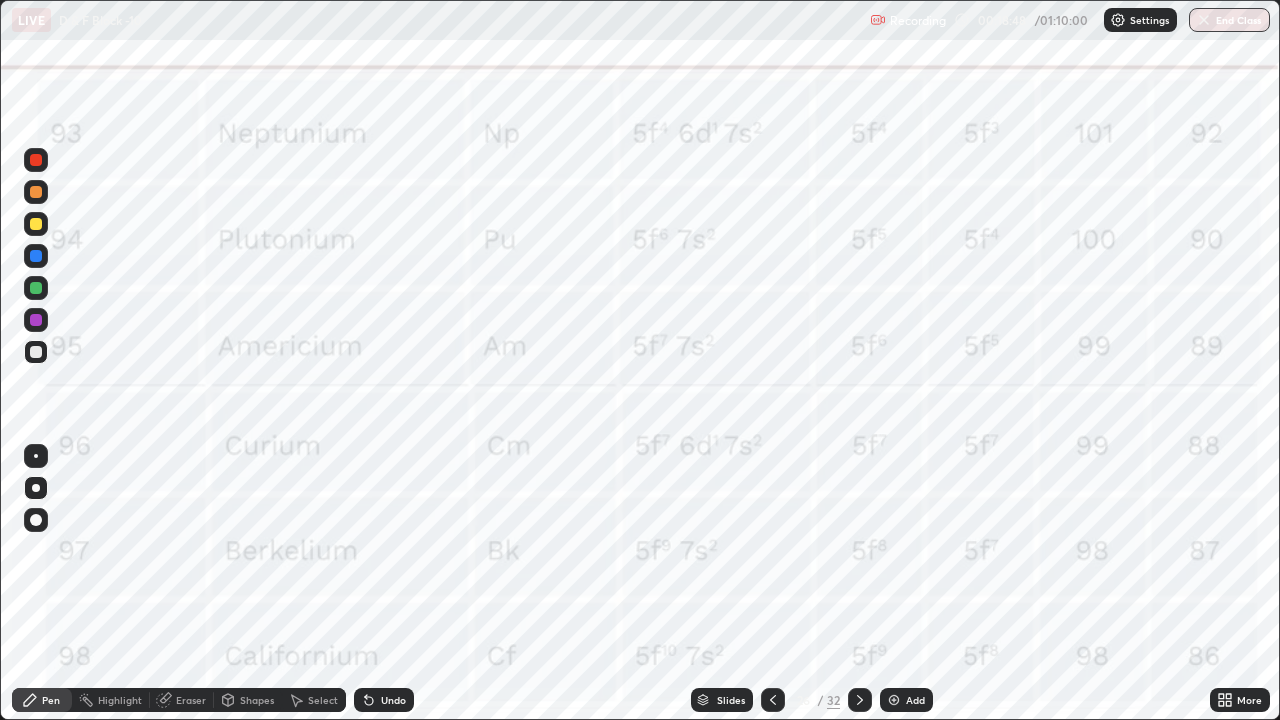 click 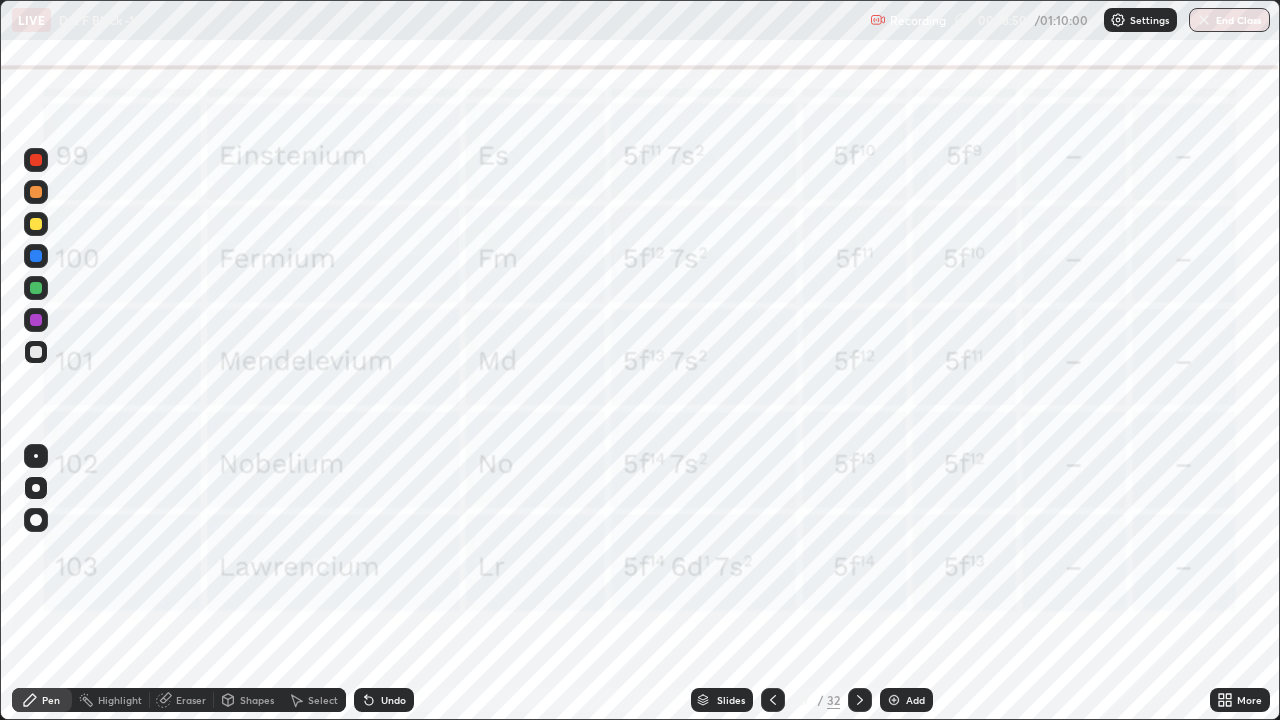 click 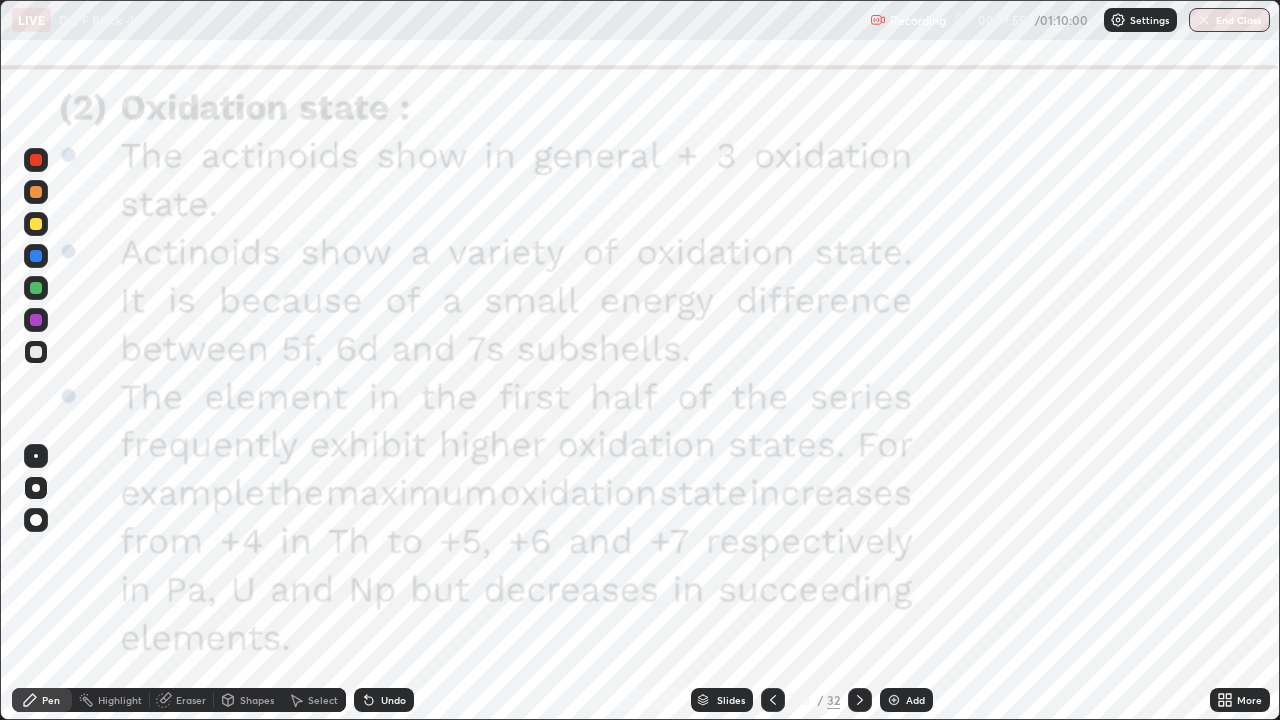 click 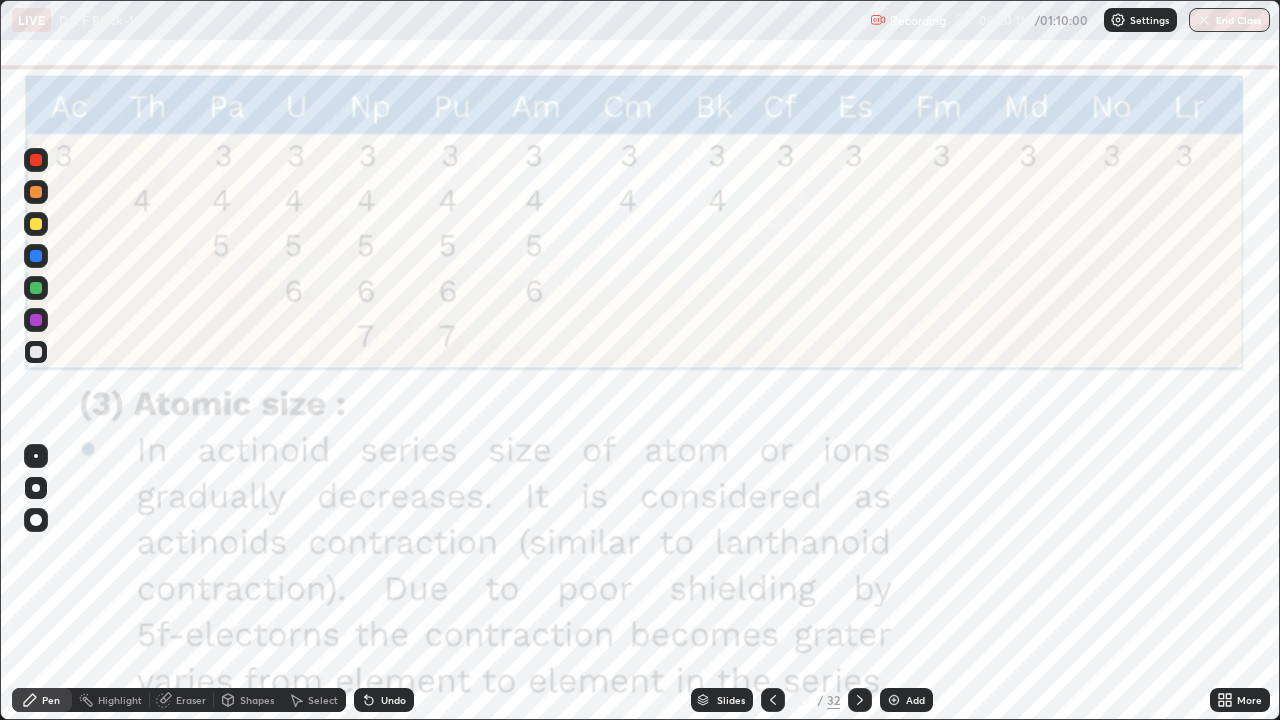 click at bounding box center (36, 192) 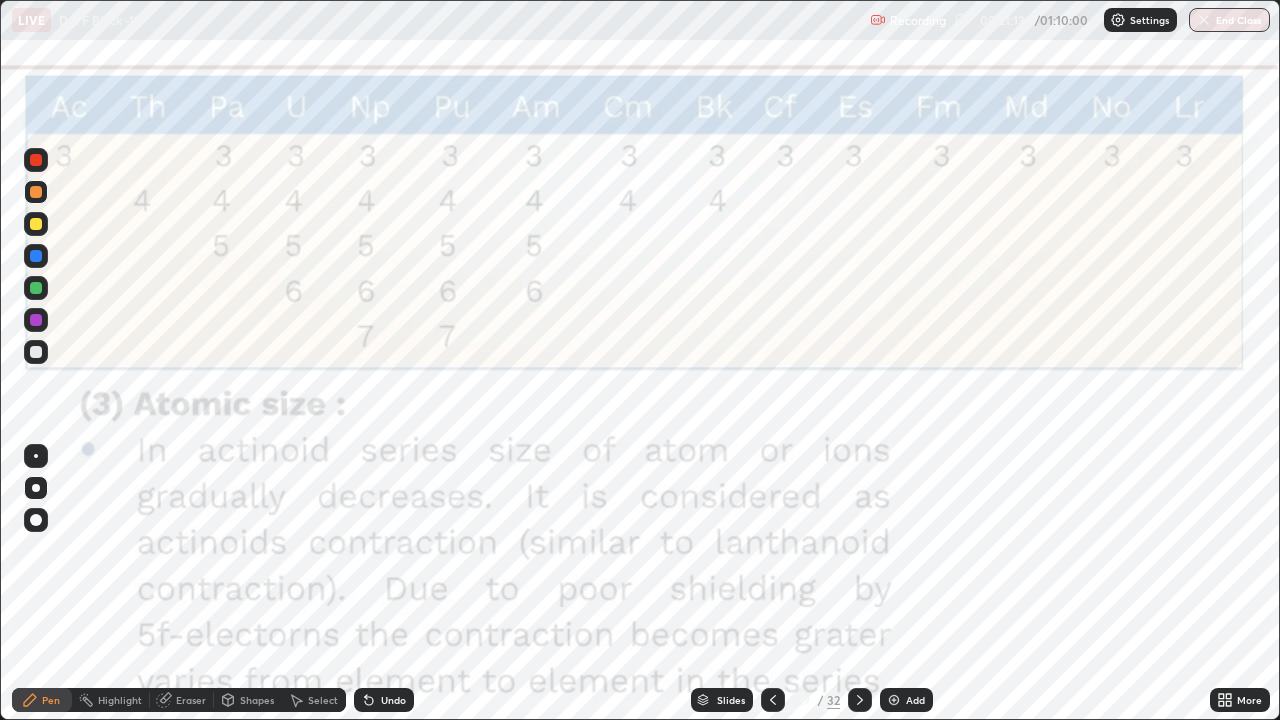 click at bounding box center (860, 700) 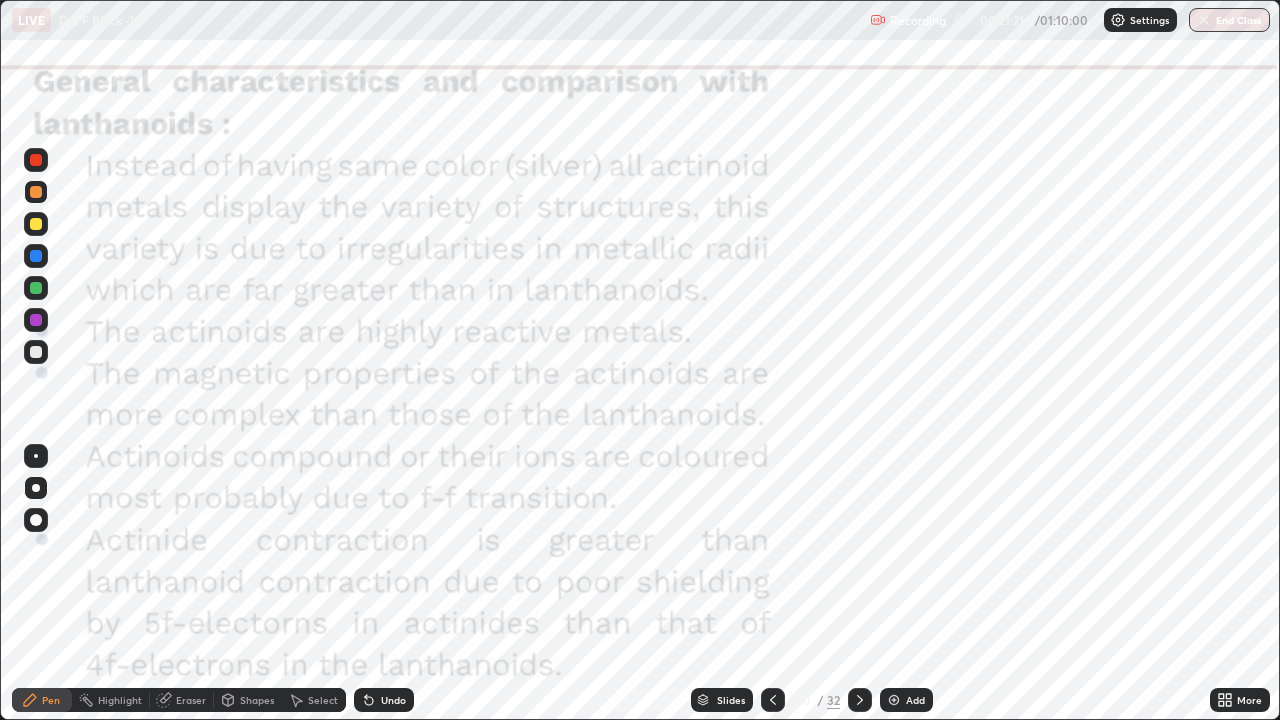 click at bounding box center [36, 160] 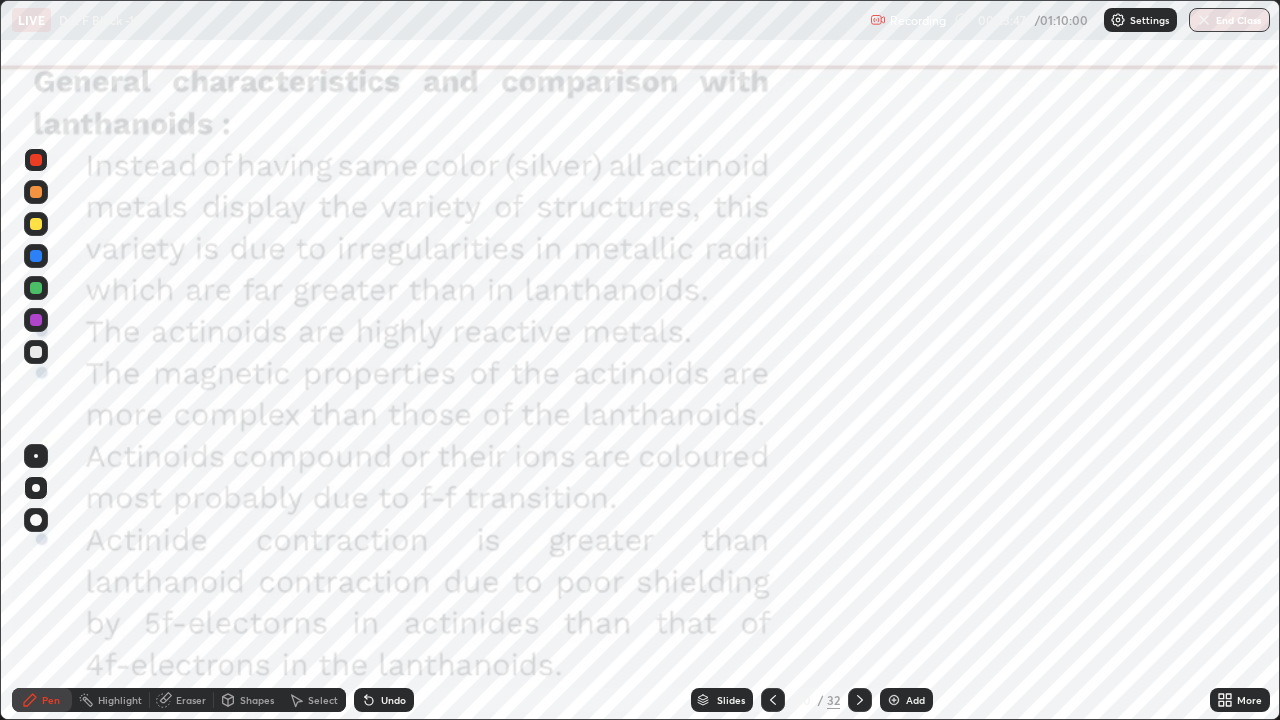 click 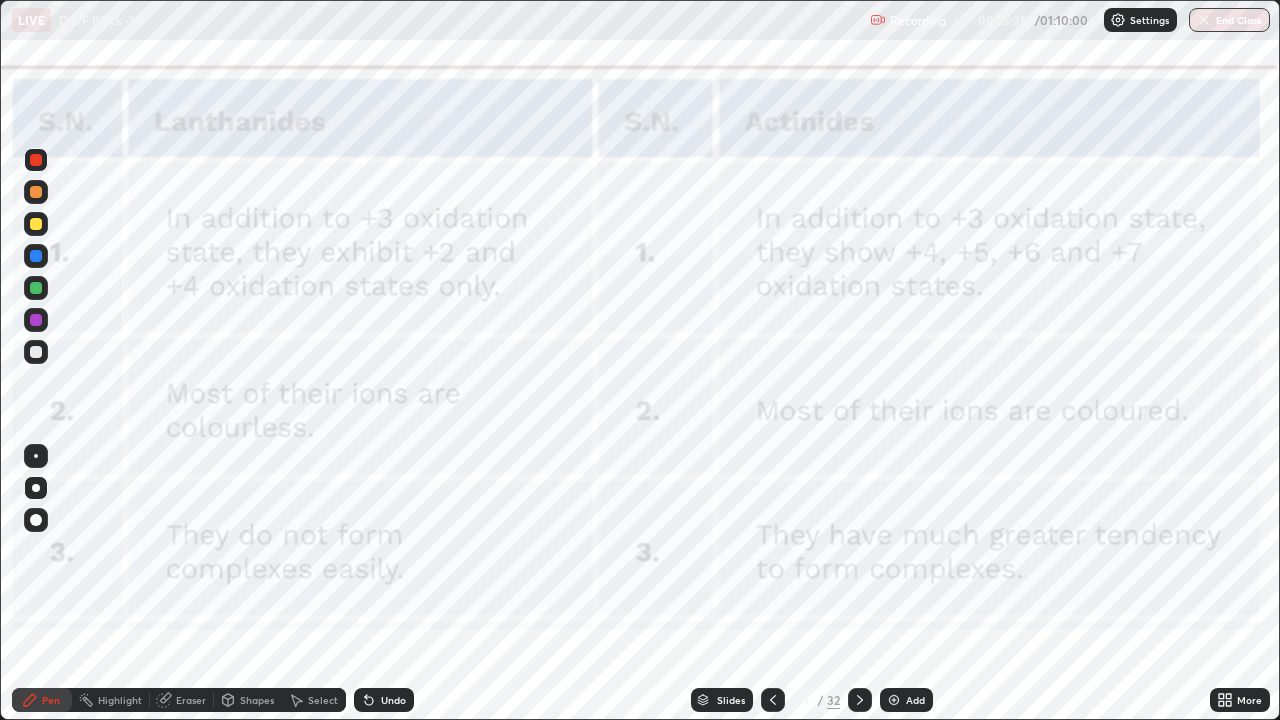 click 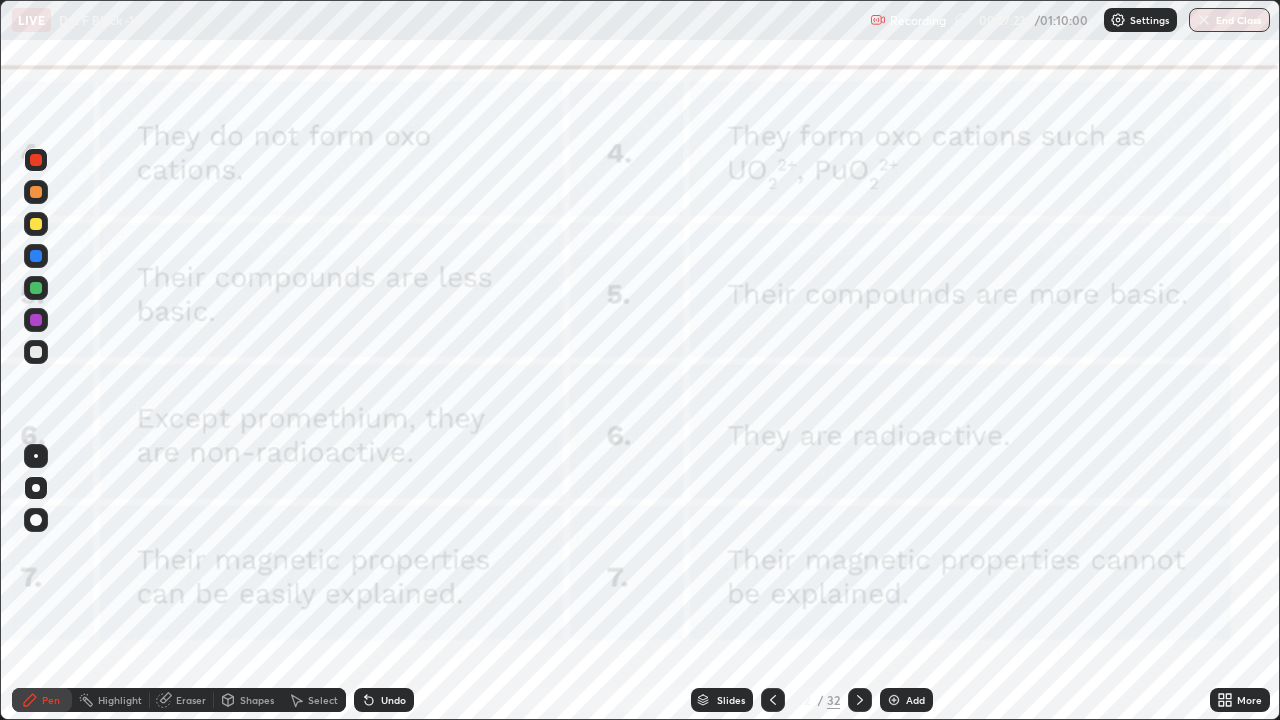 click 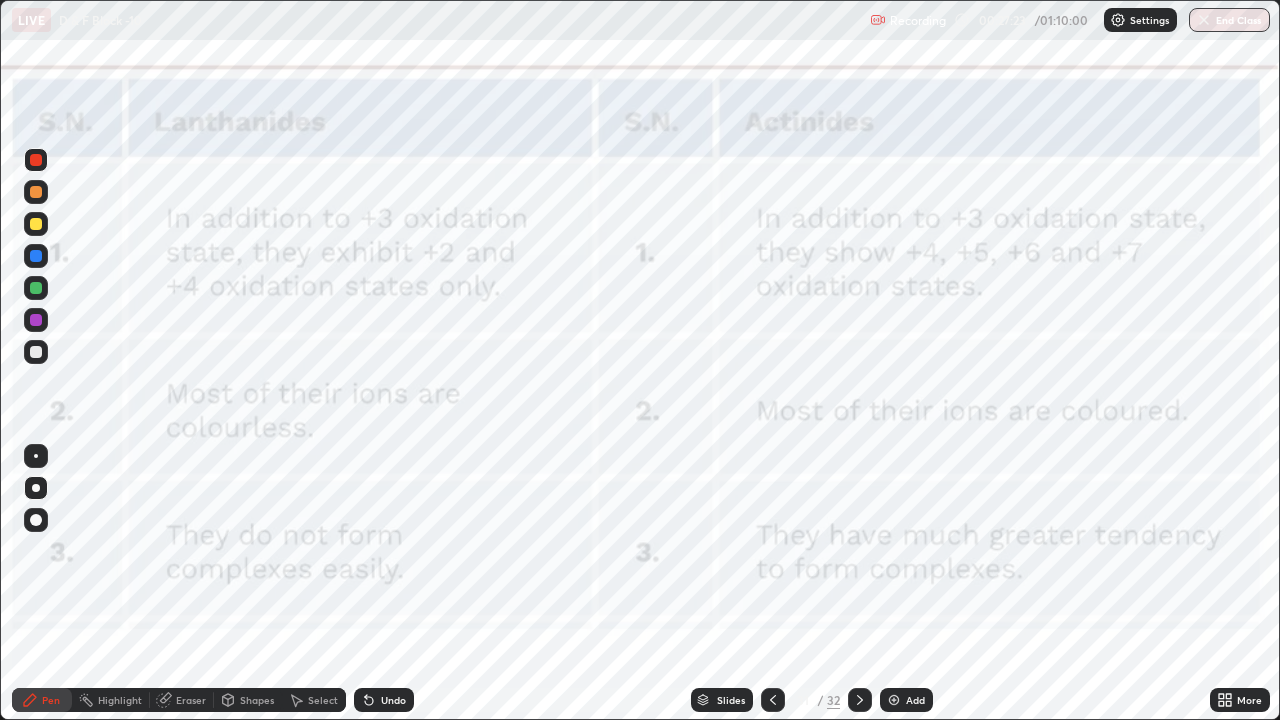 click 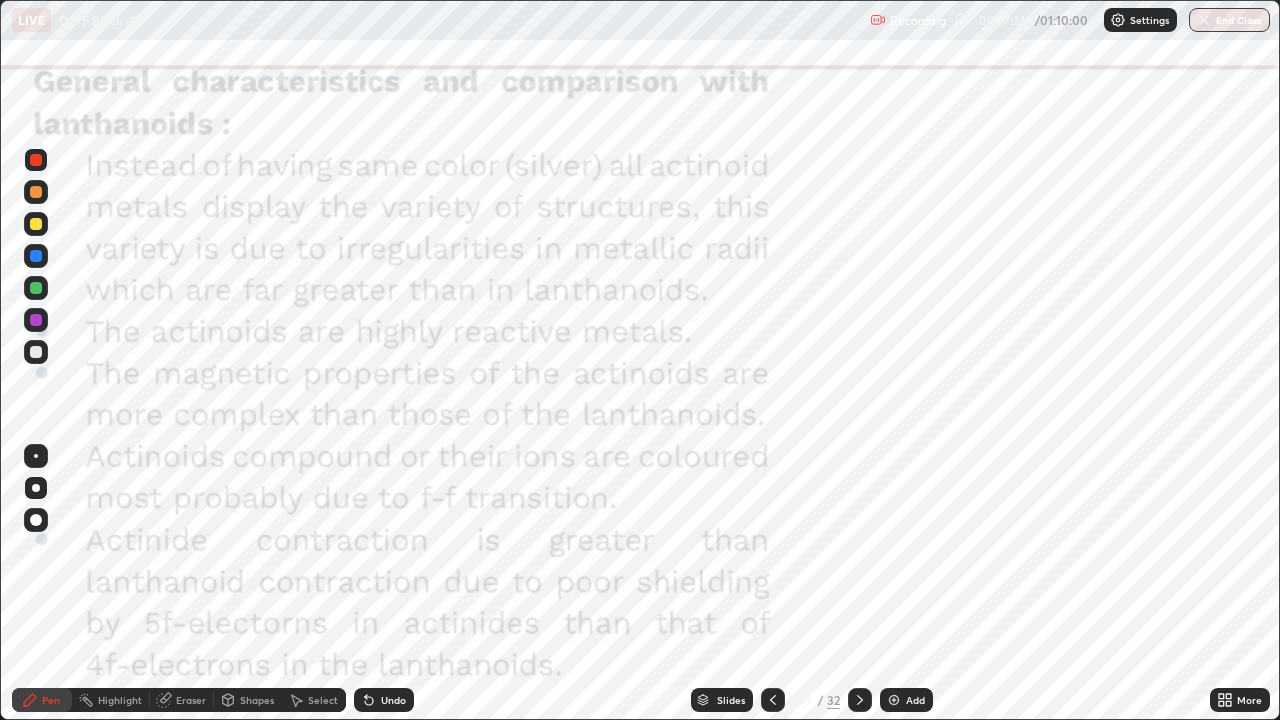 click 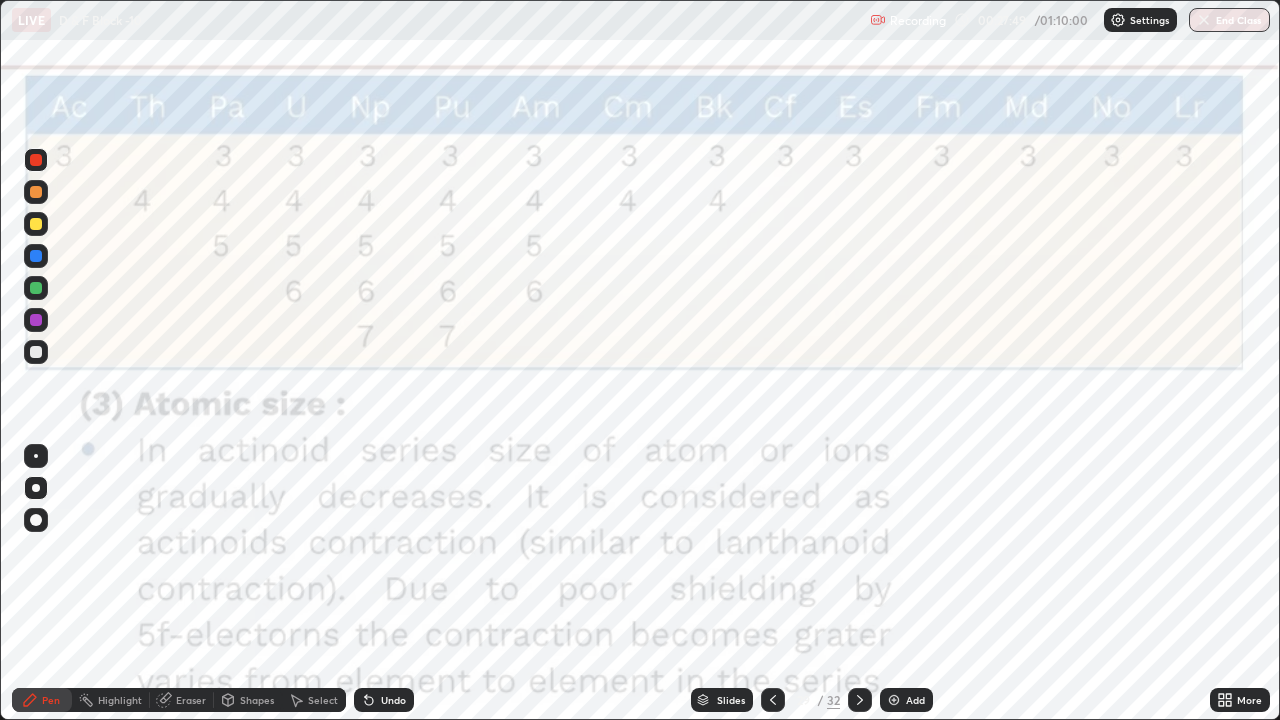 click at bounding box center (860, 700) 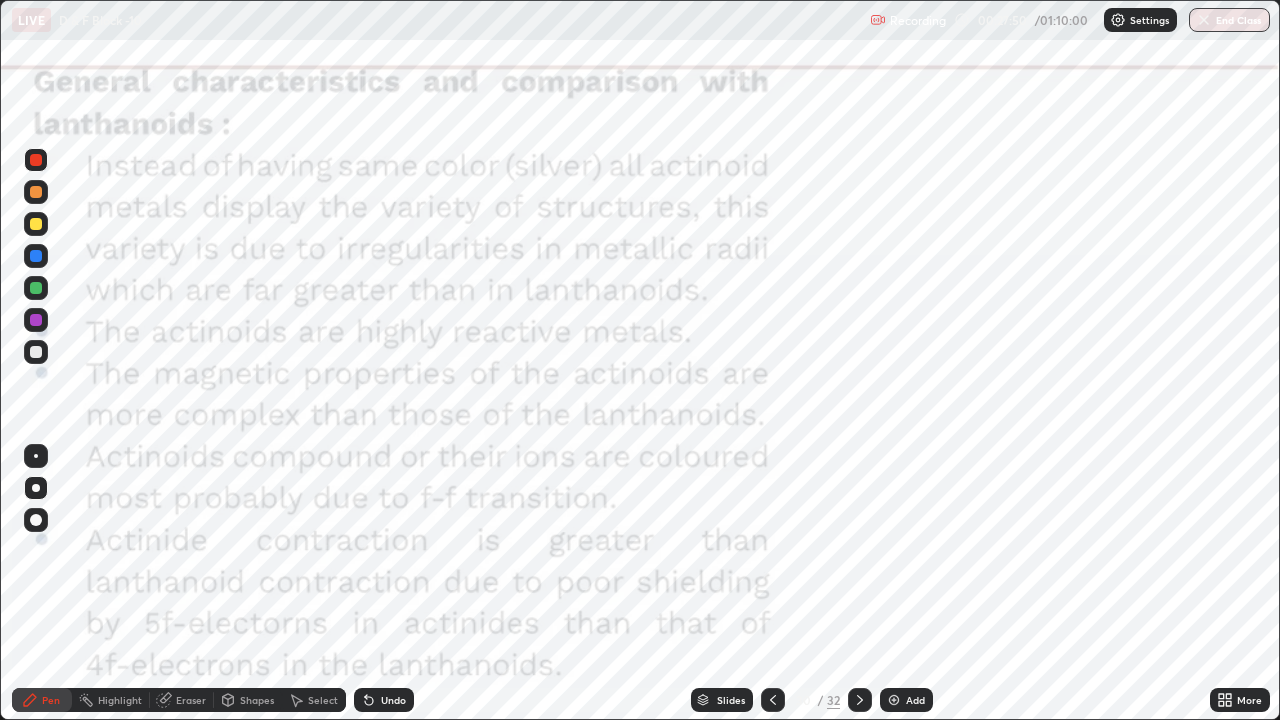 click 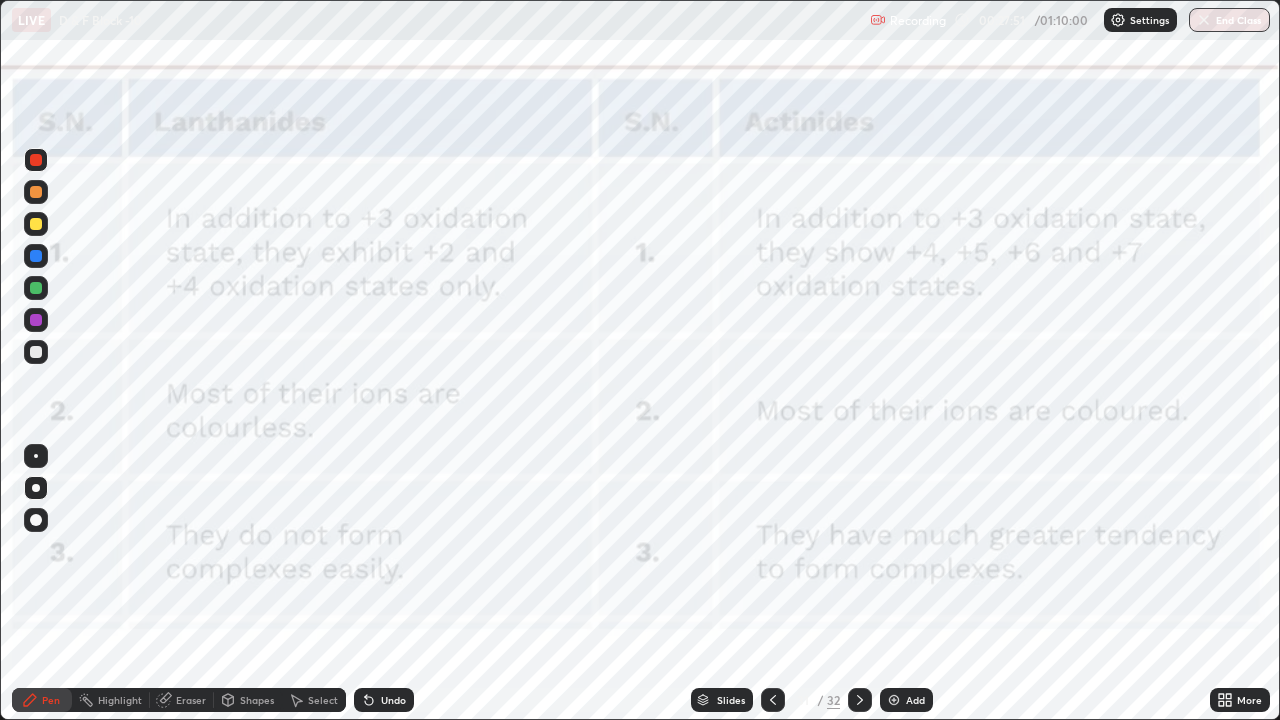 click 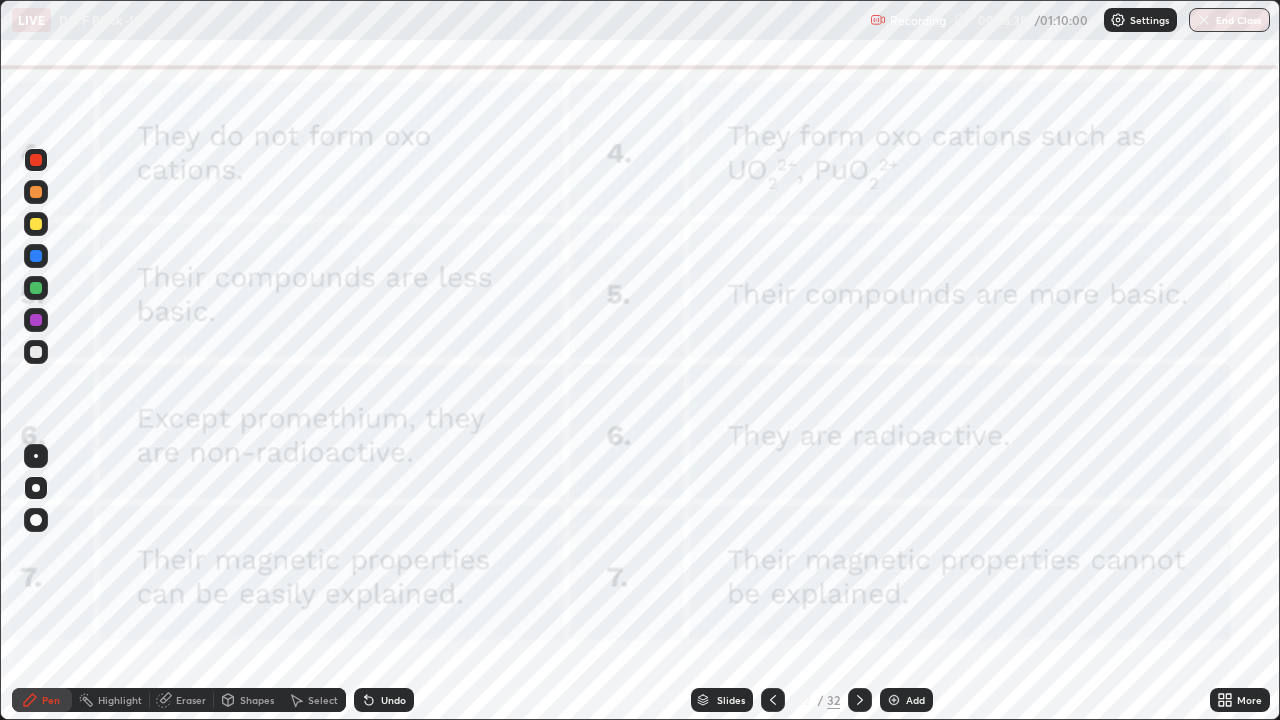click on "Add" at bounding box center (906, 700) 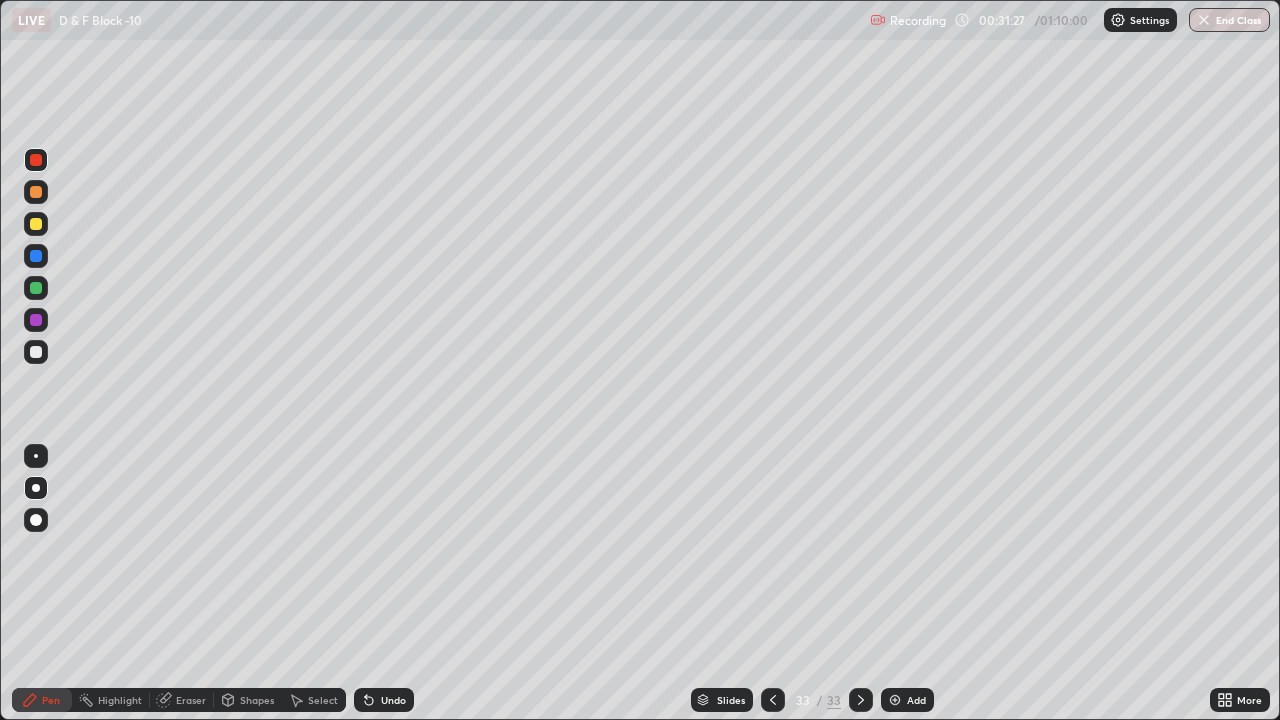 click at bounding box center [36, 352] 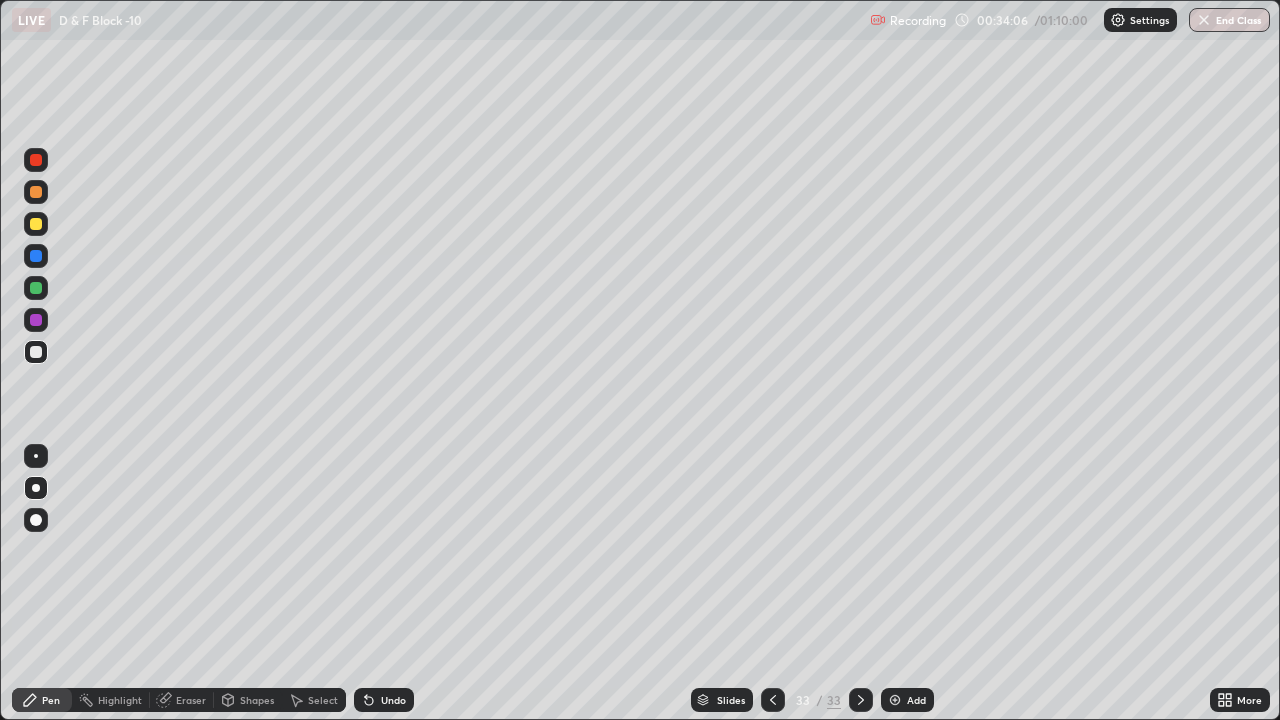 click on "Undo" at bounding box center (393, 700) 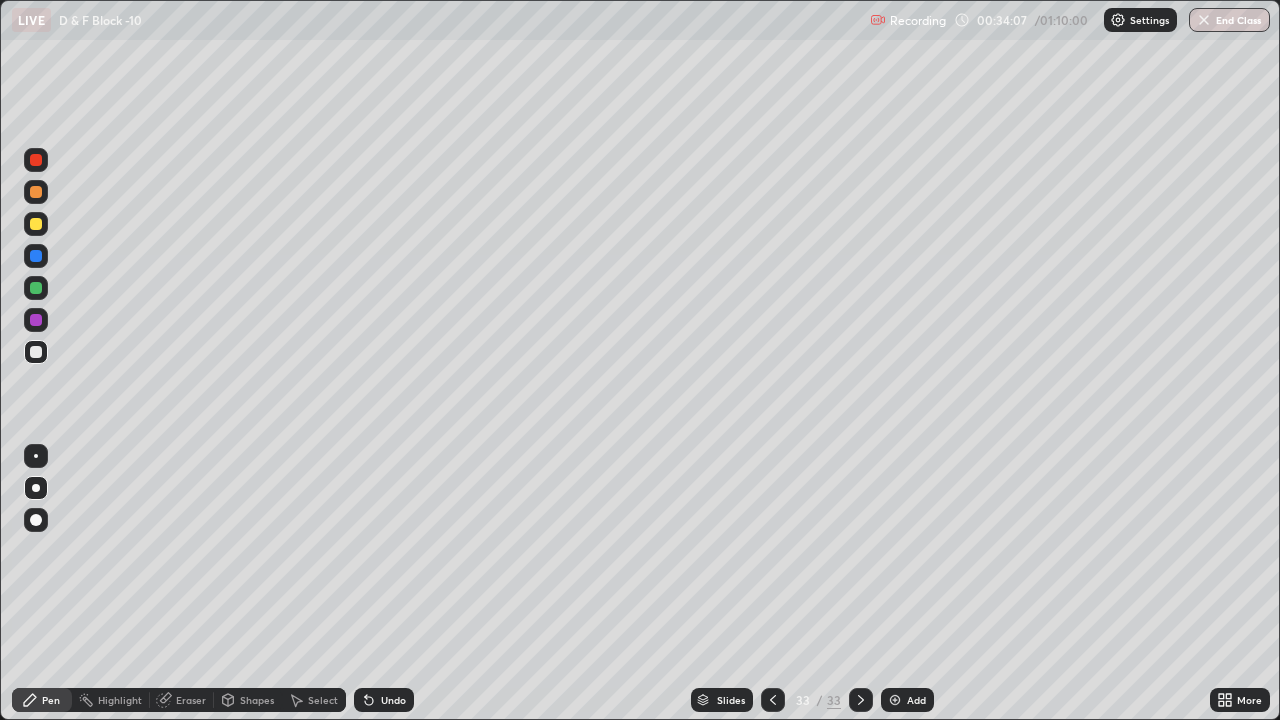 click on "Undo" at bounding box center [384, 700] 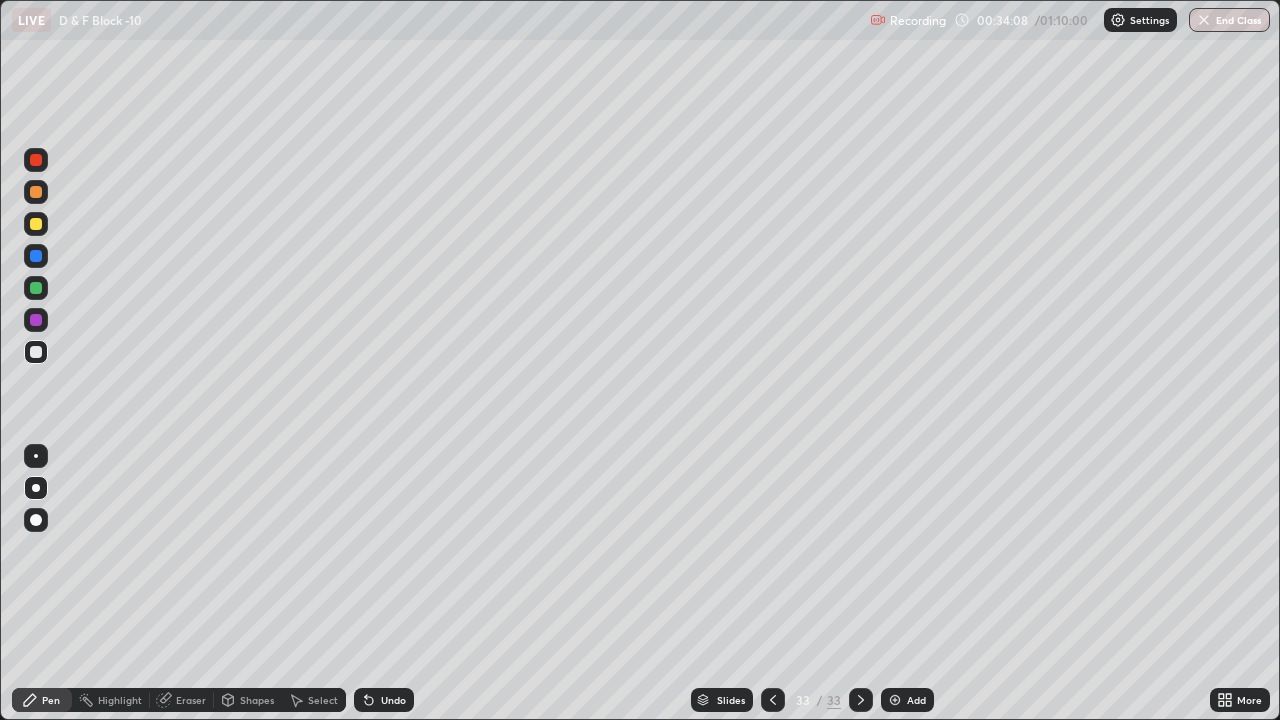 click on "Undo" at bounding box center (384, 700) 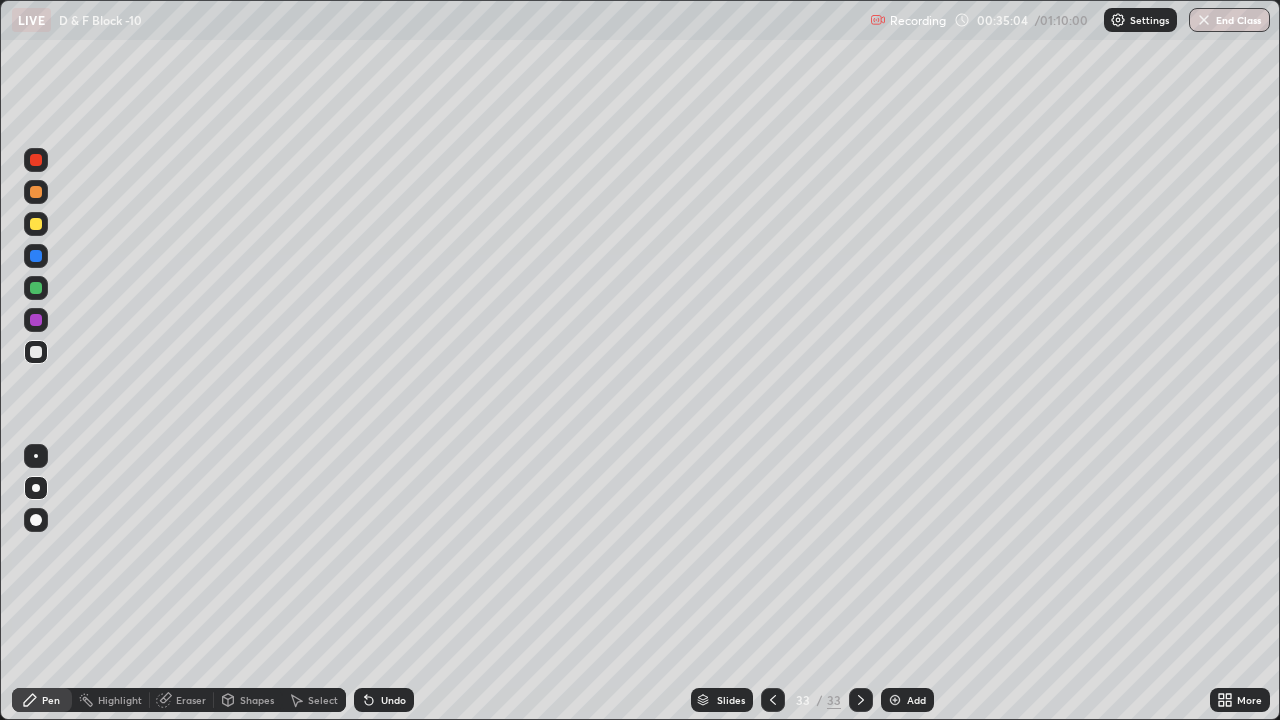 click on "Eraser" at bounding box center (191, 700) 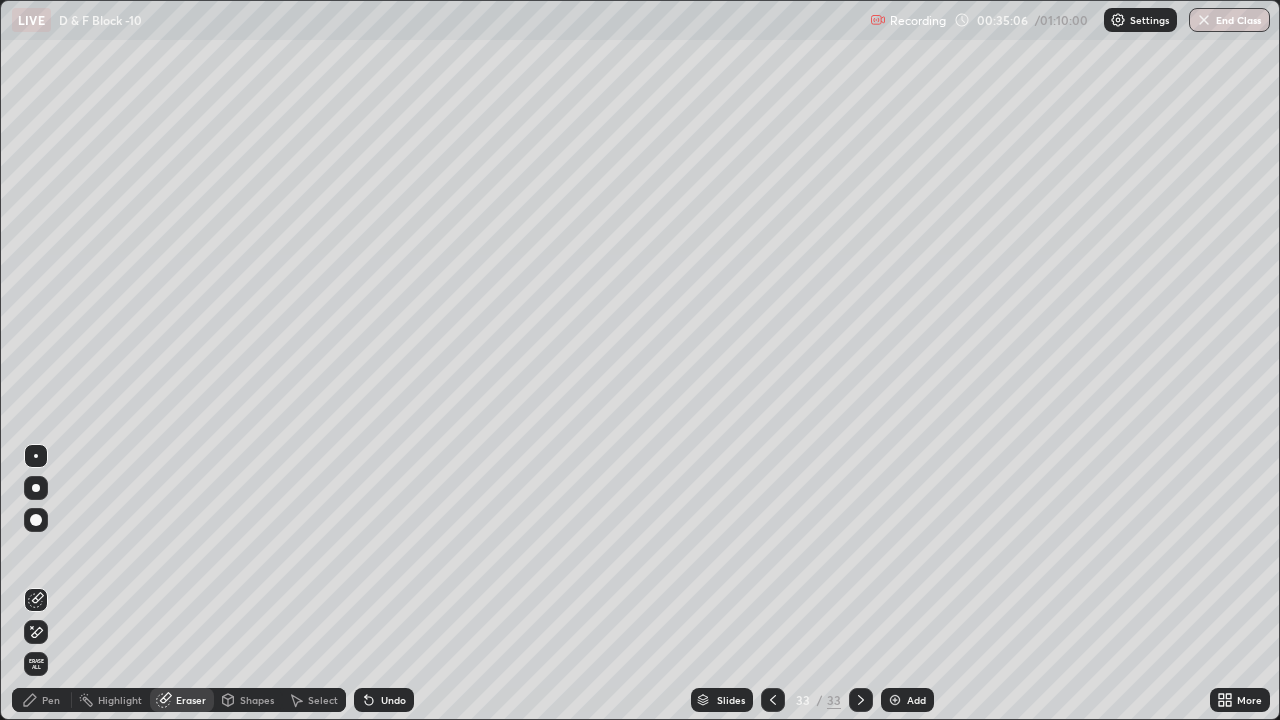 click on "Pen" at bounding box center (42, 700) 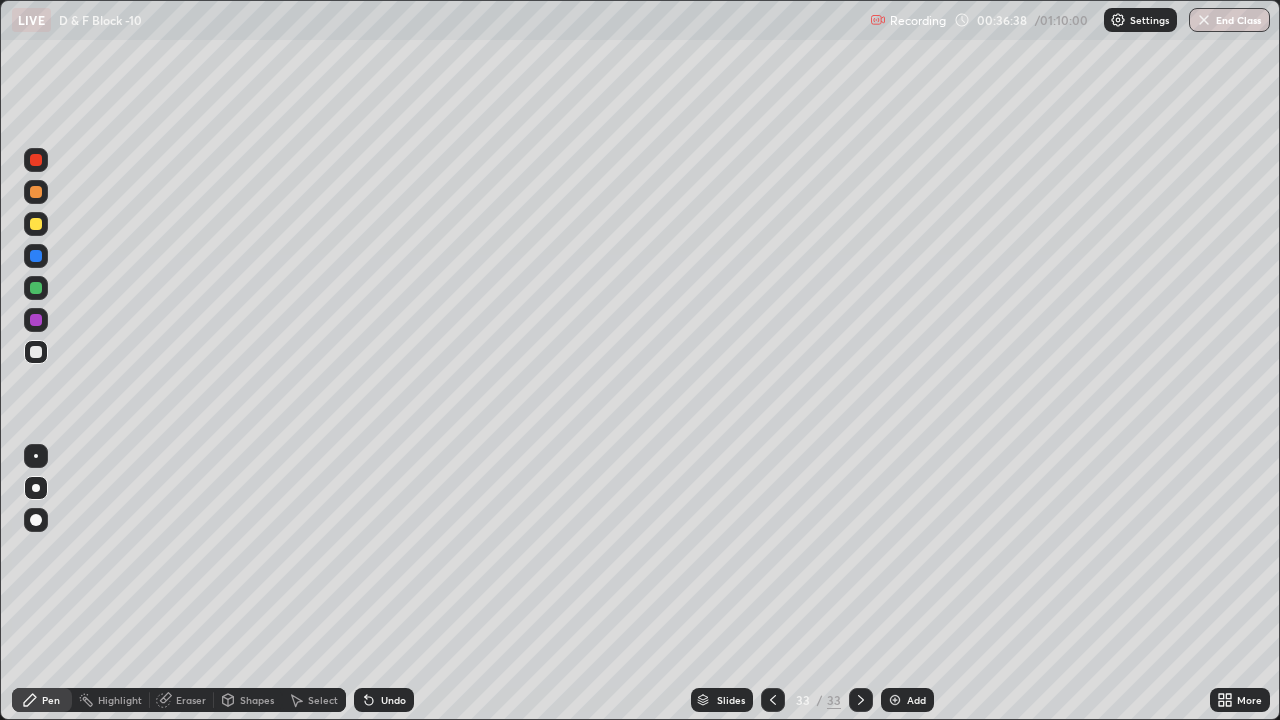 click 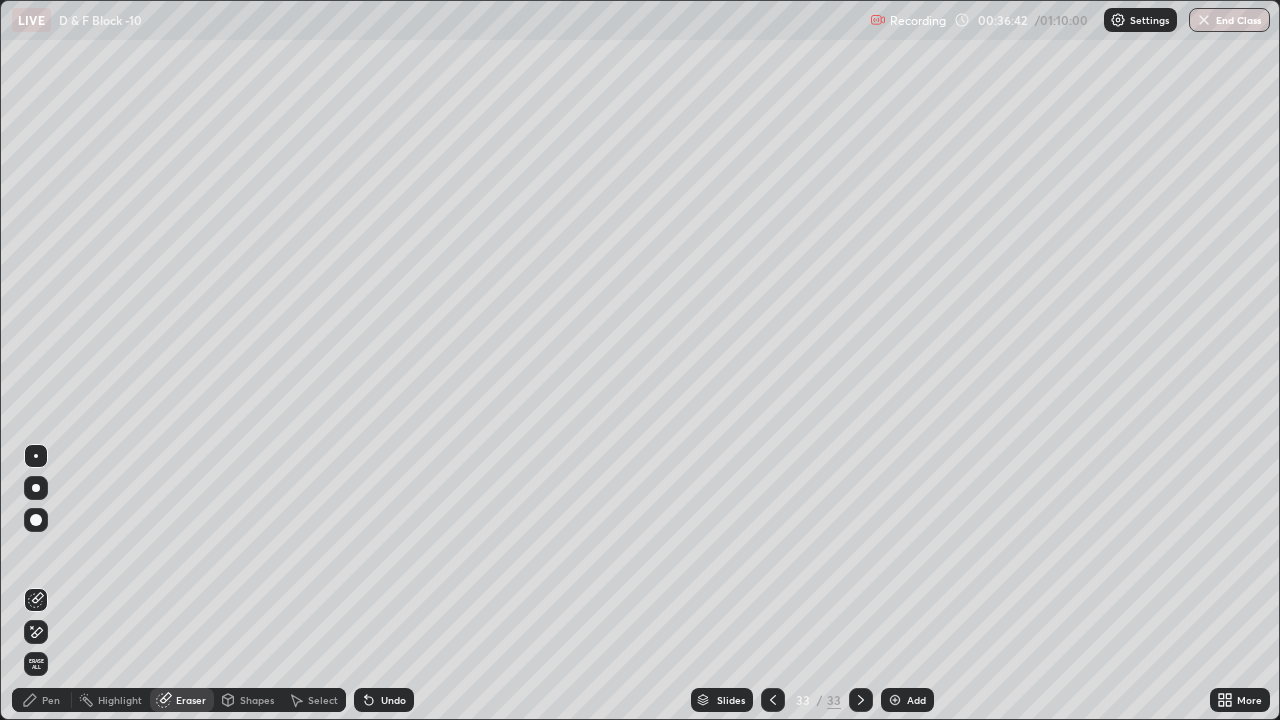 click 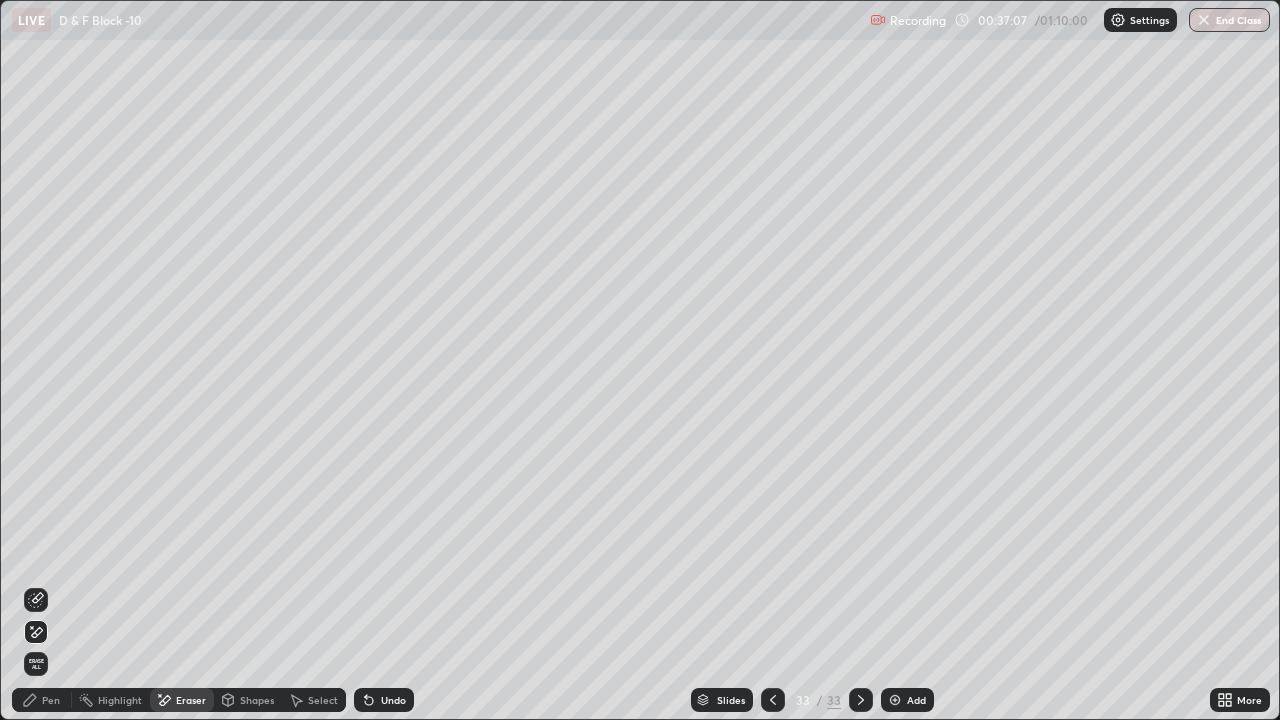 click on "Pen" at bounding box center (42, 700) 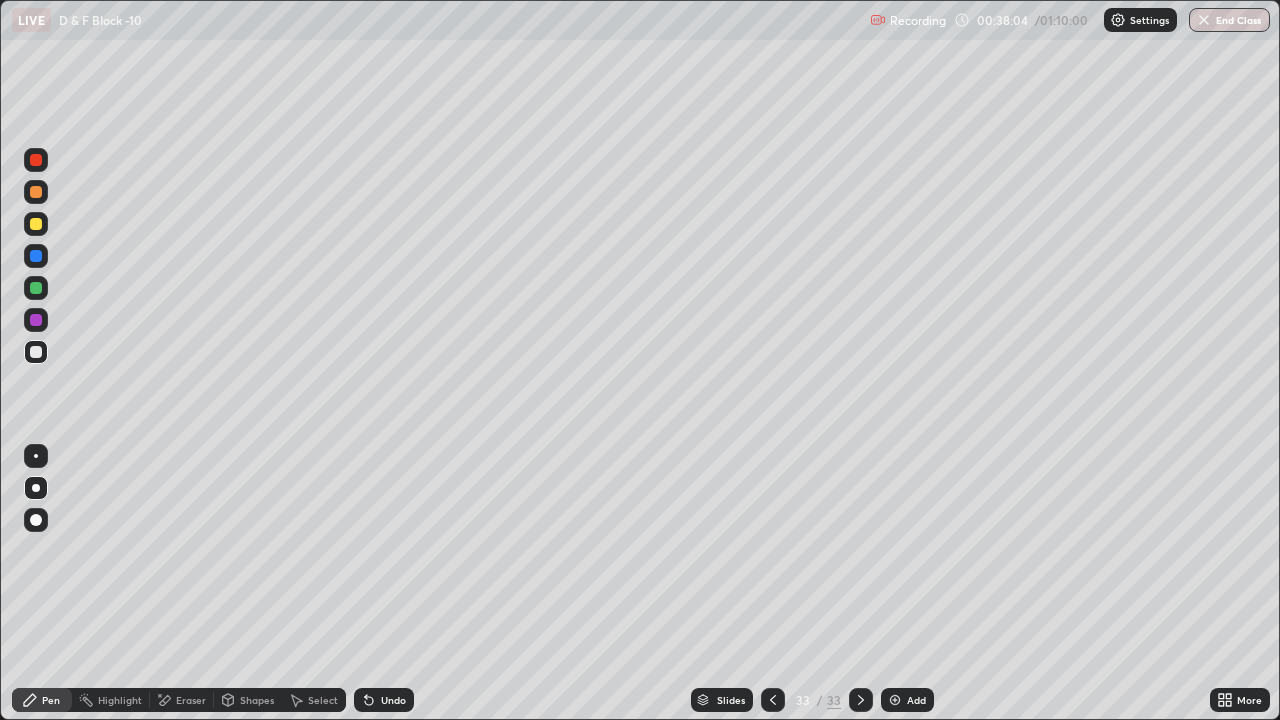 click on "Undo" at bounding box center (393, 700) 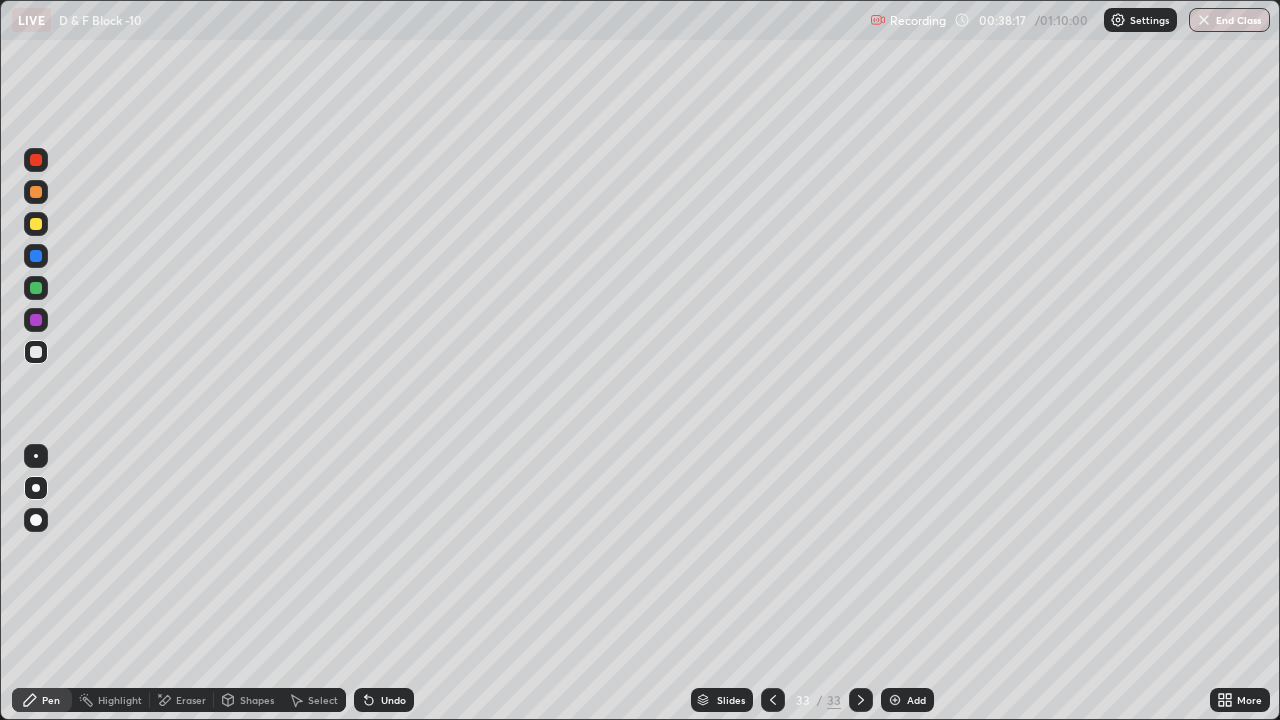 click on "Undo" at bounding box center (393, 700) 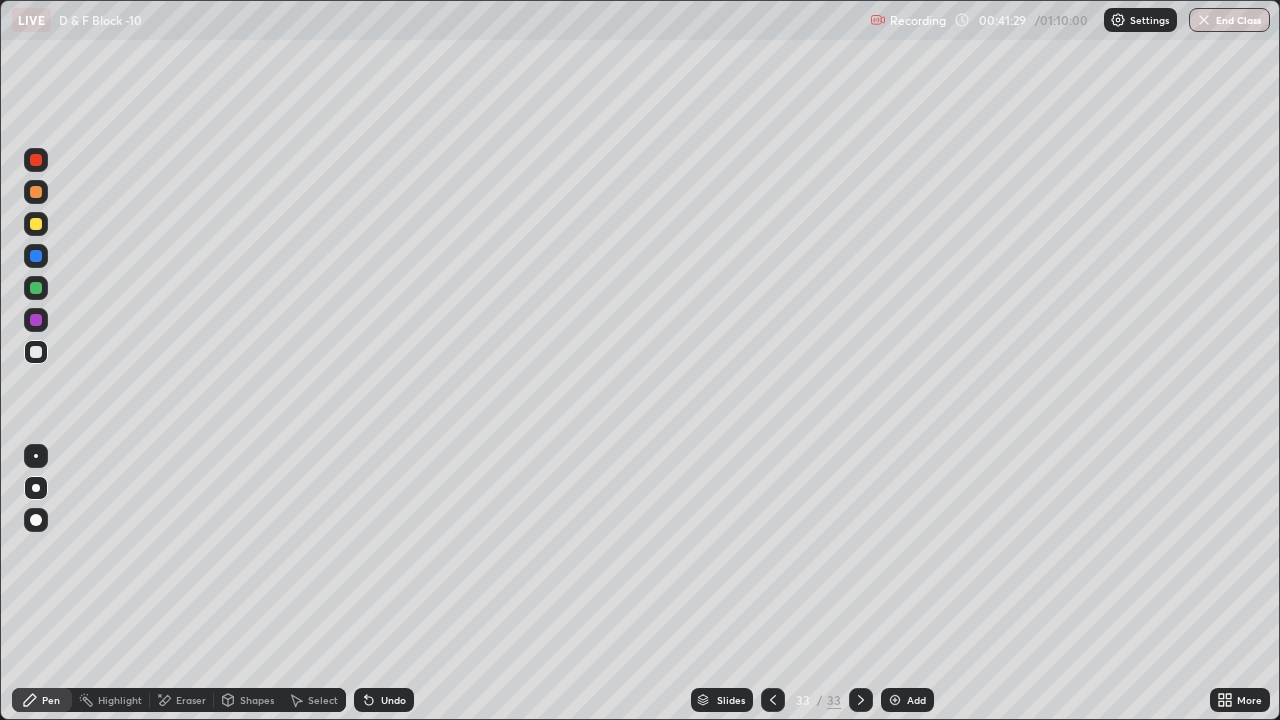 click on "Add" at bounding box center (907, 700) 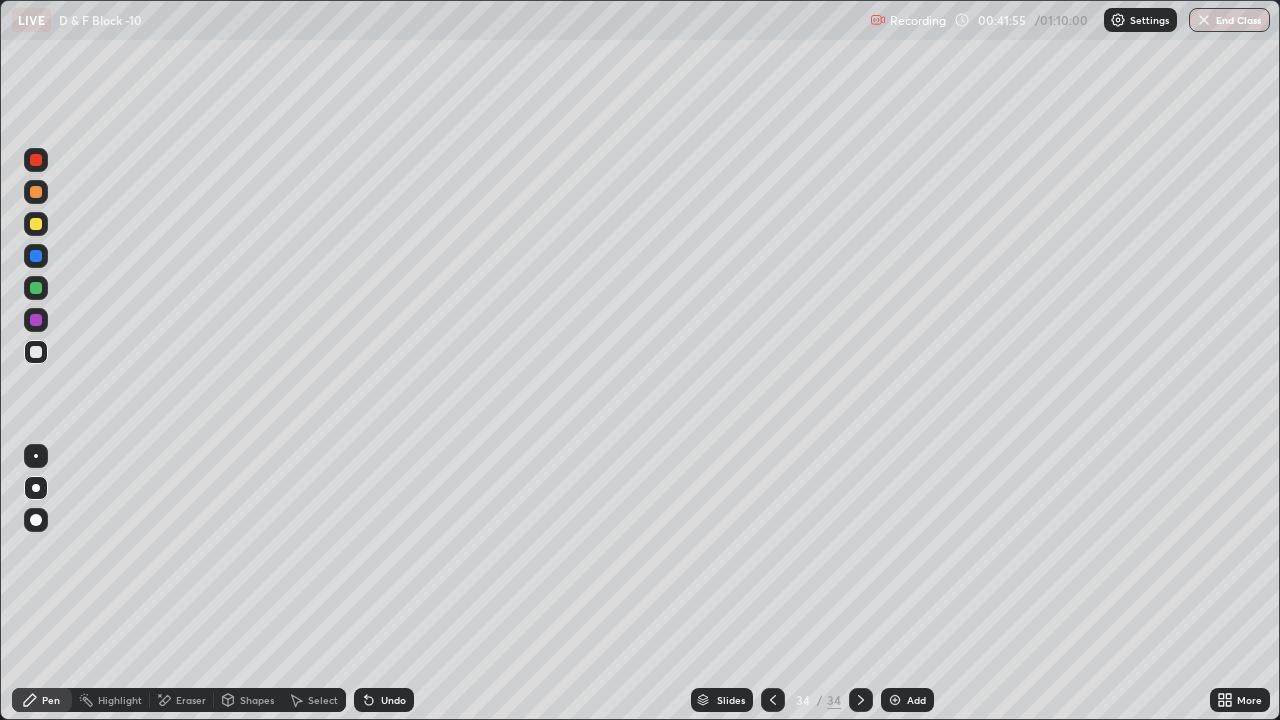 click 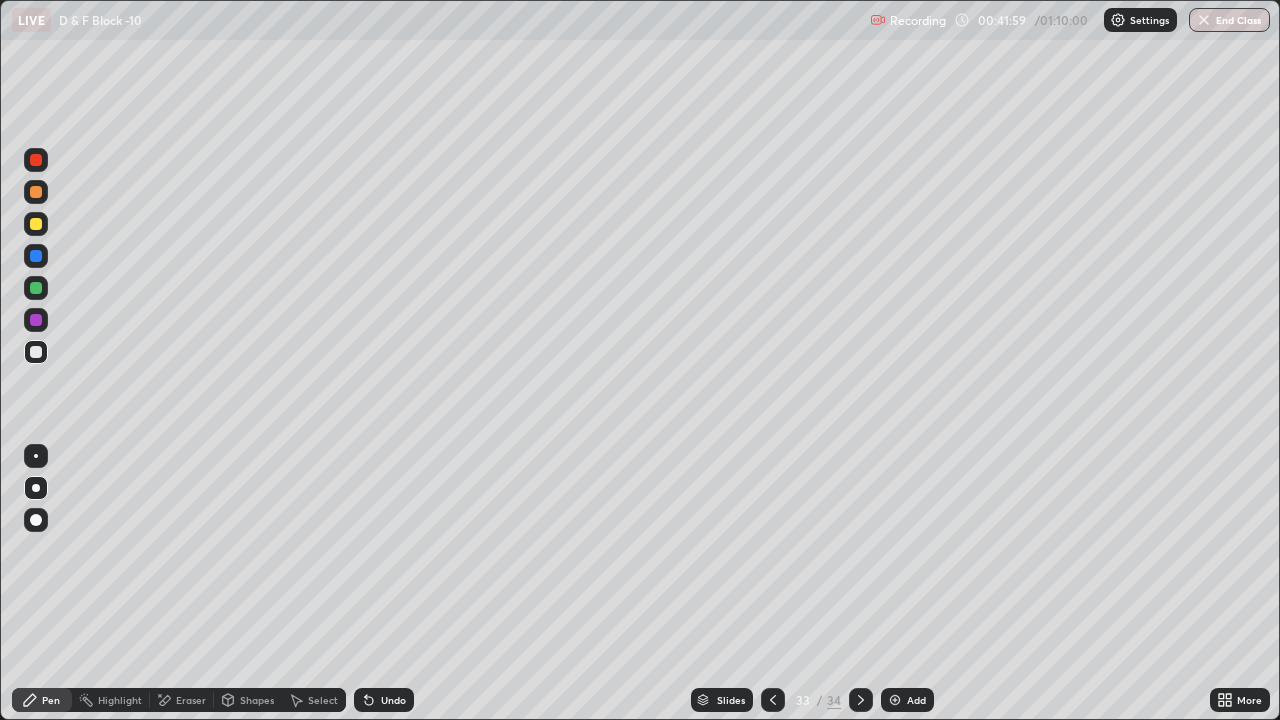 click 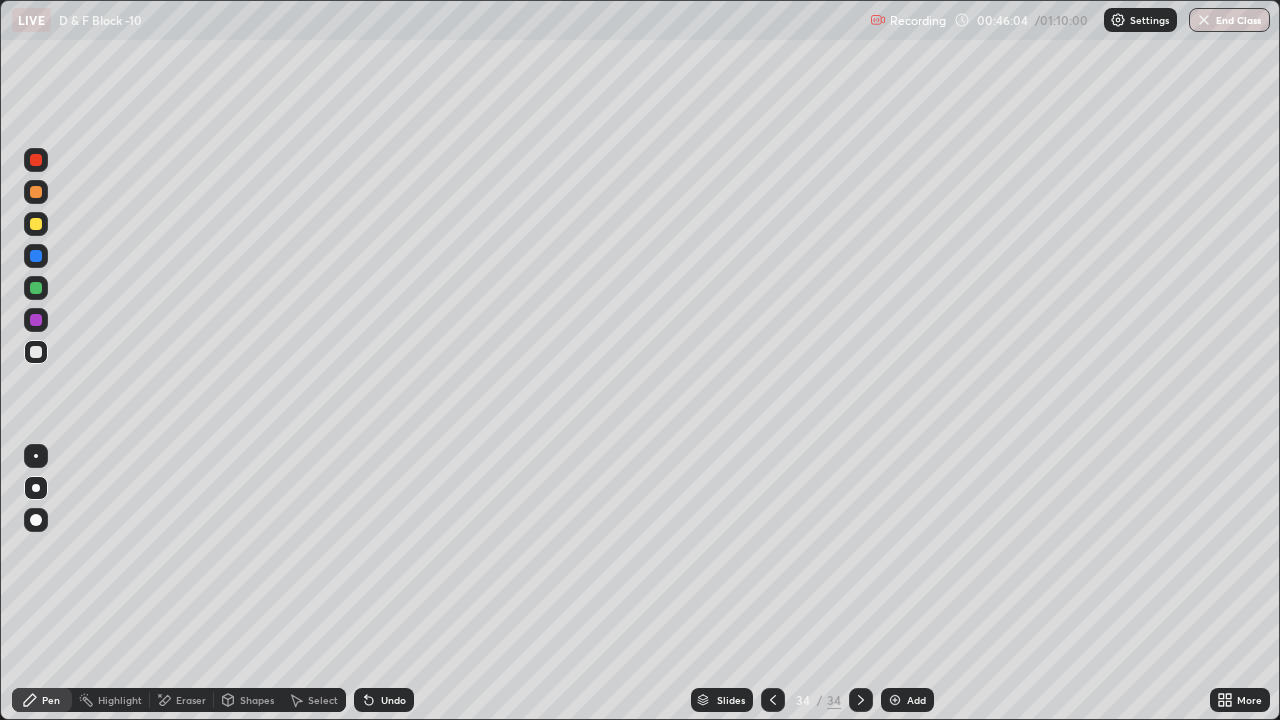 click at bounding box center (895, 700) 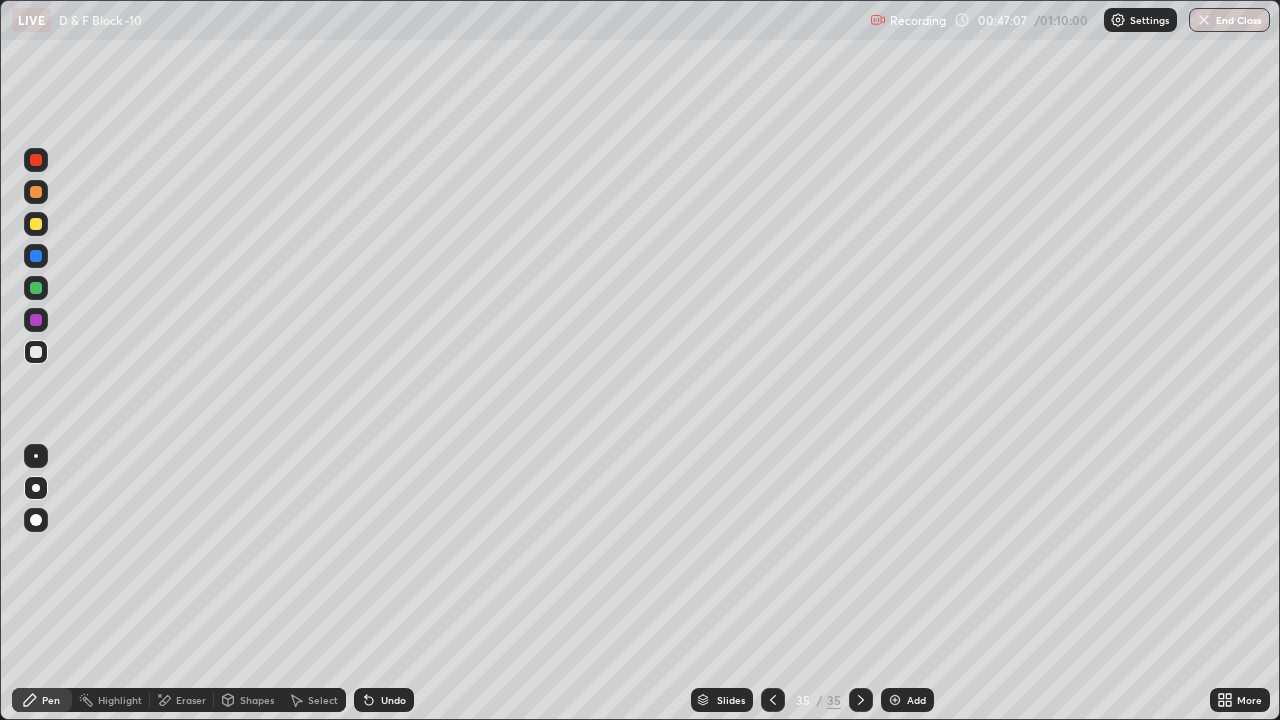click 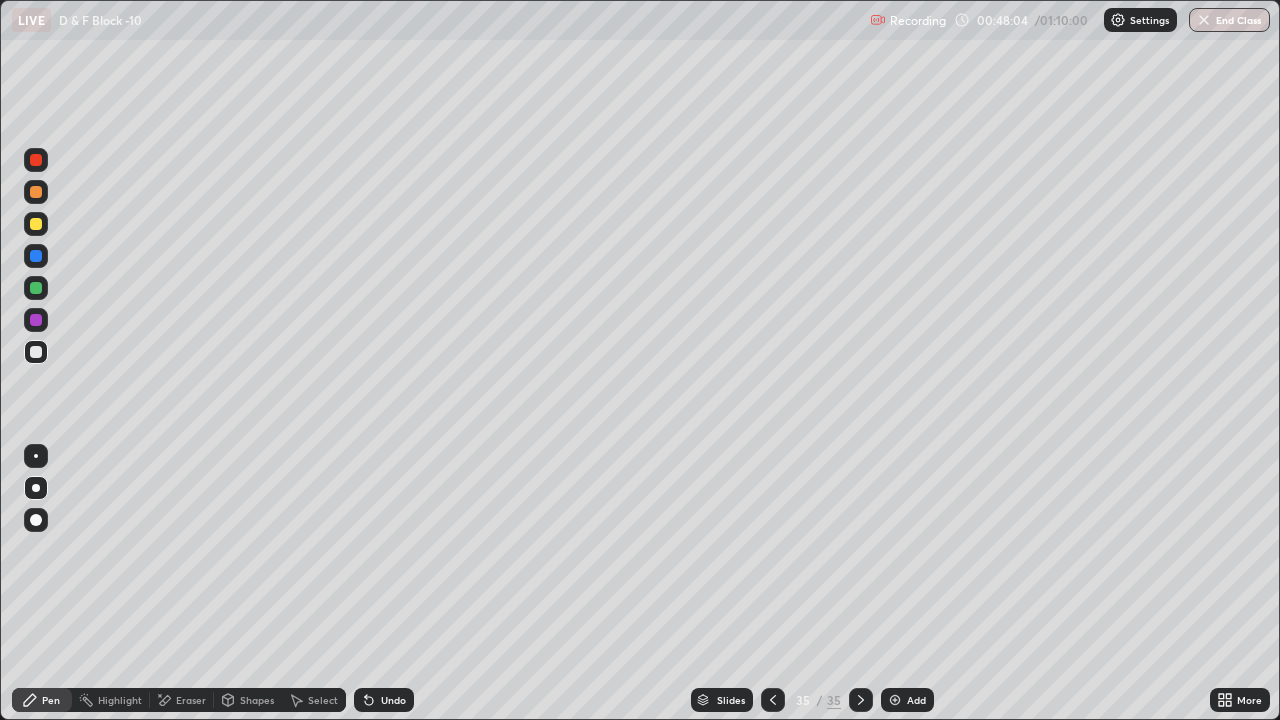 click 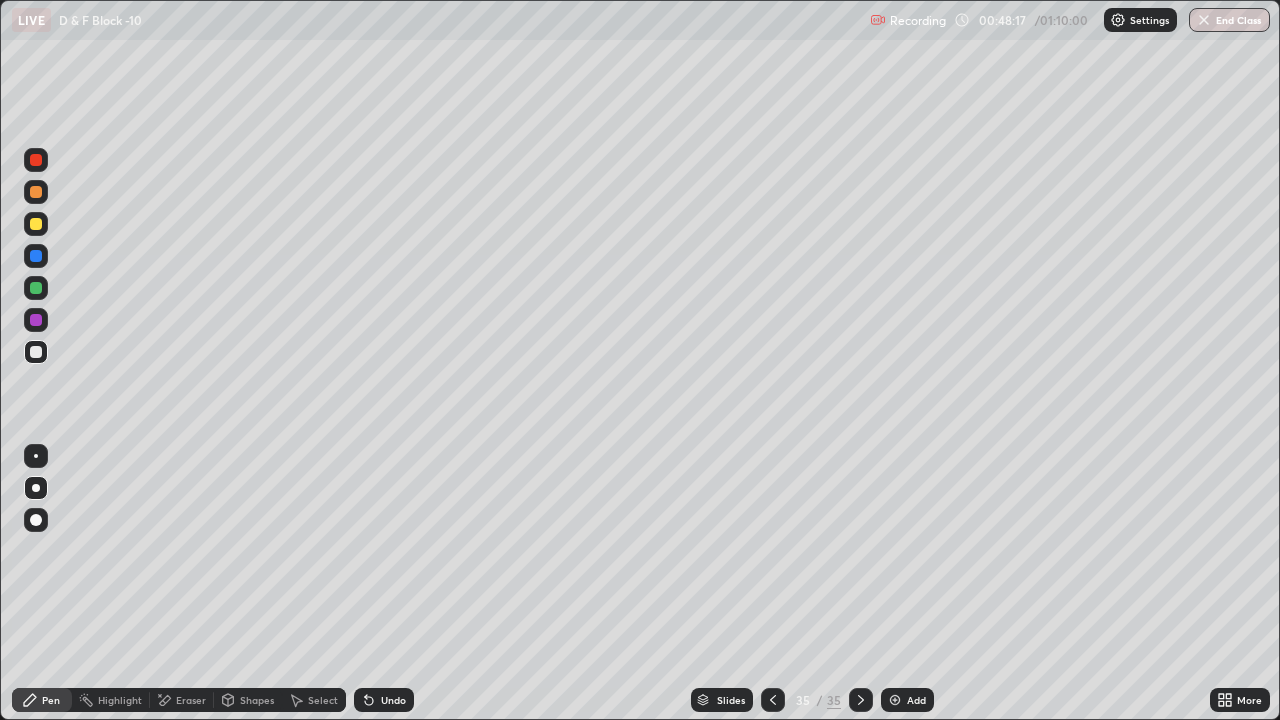 click on "Undo" at bounding box center (384, 700) 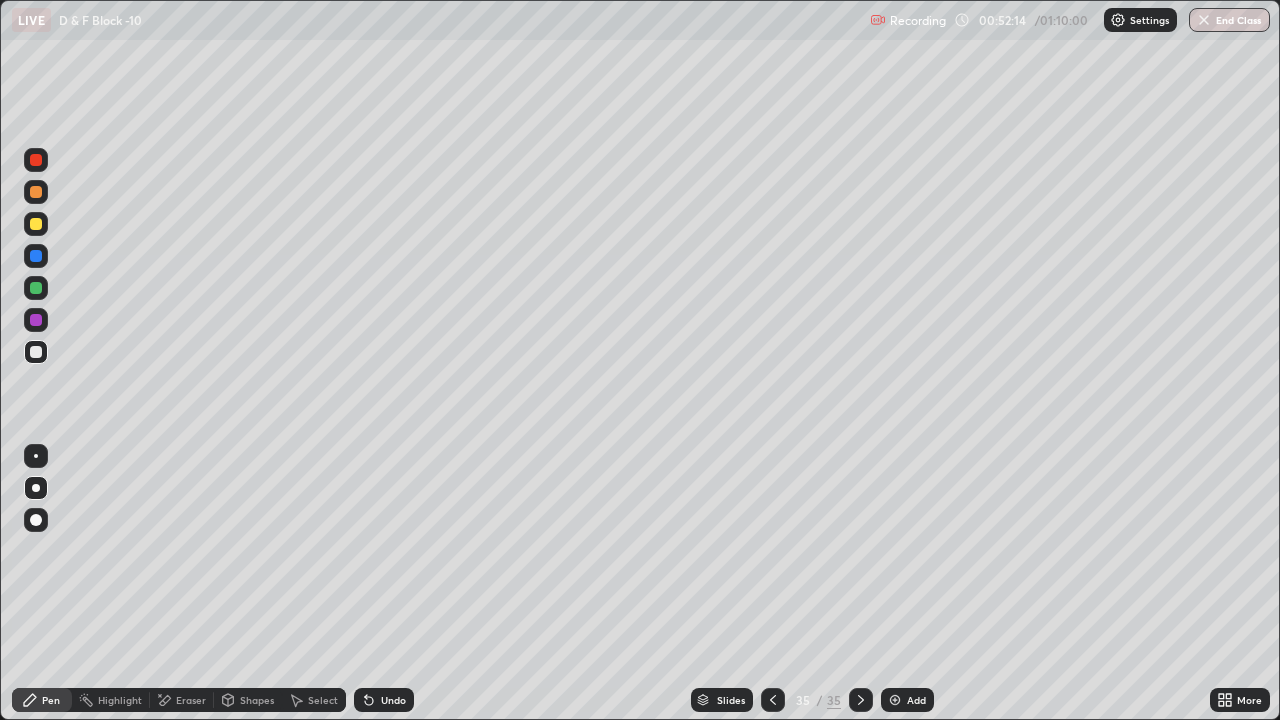 click at bounding box center (895, 700) 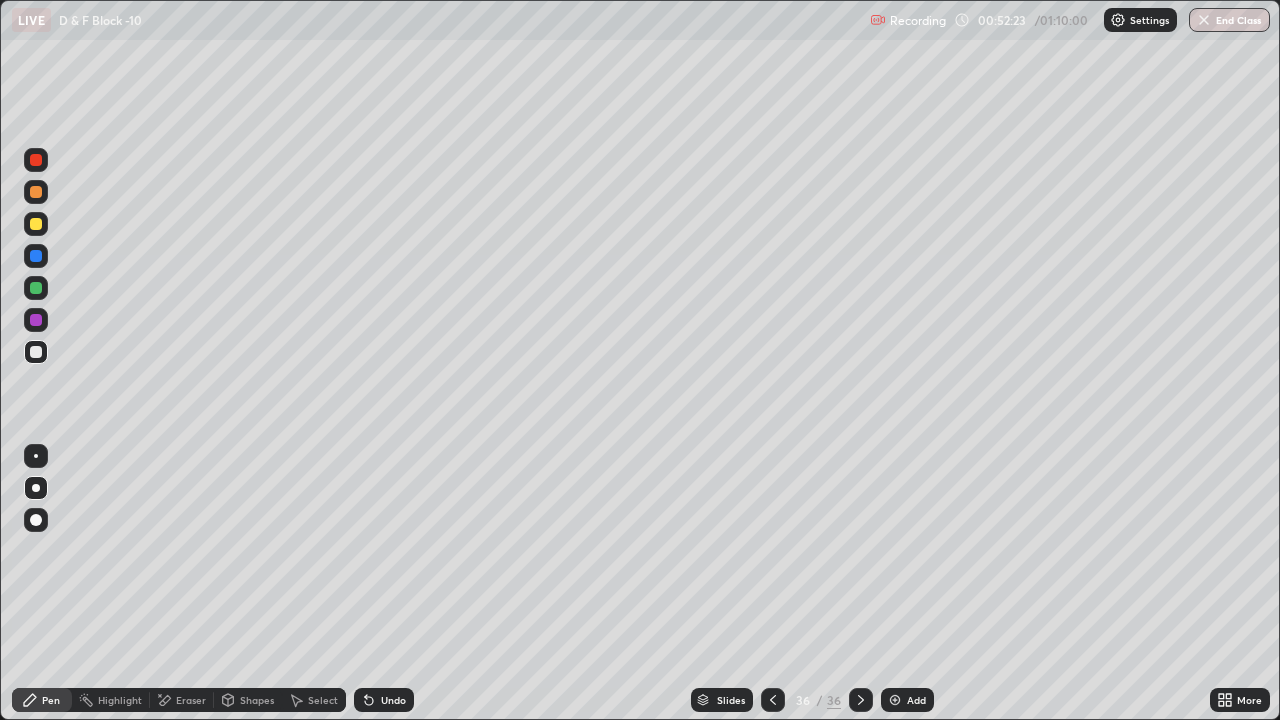 click 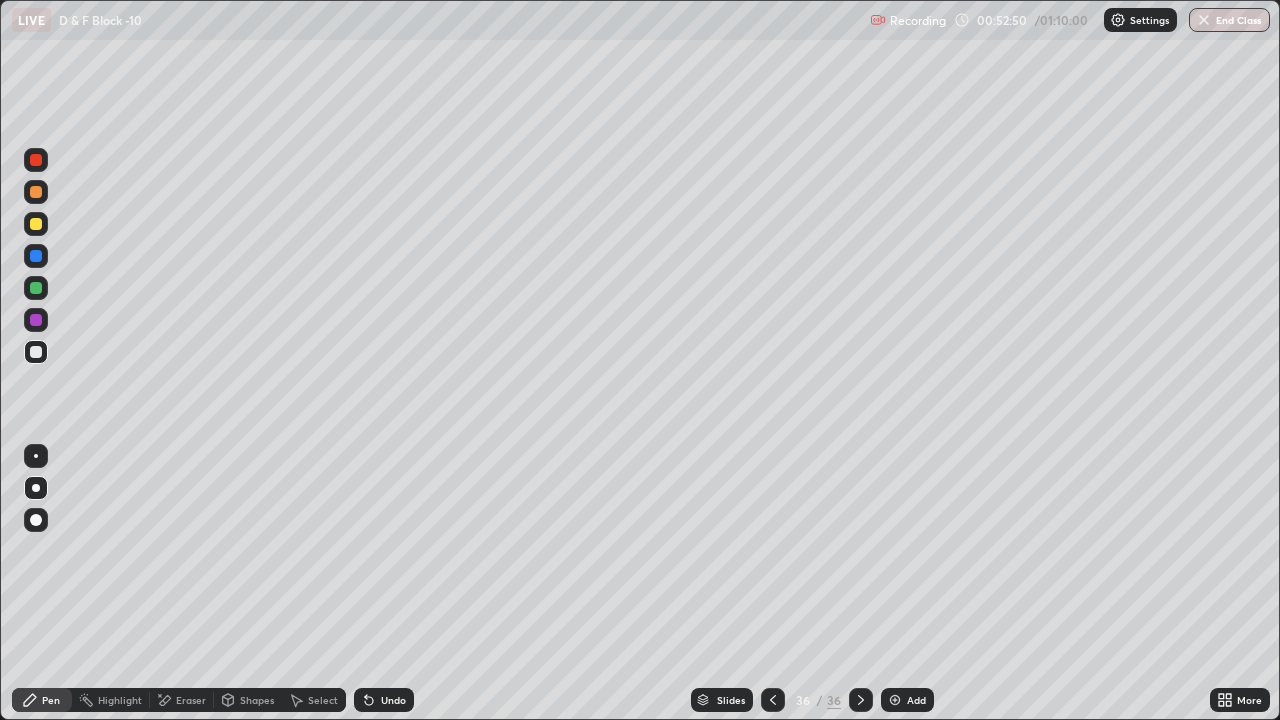 click on "Undo" at bounding box center (393, 700) 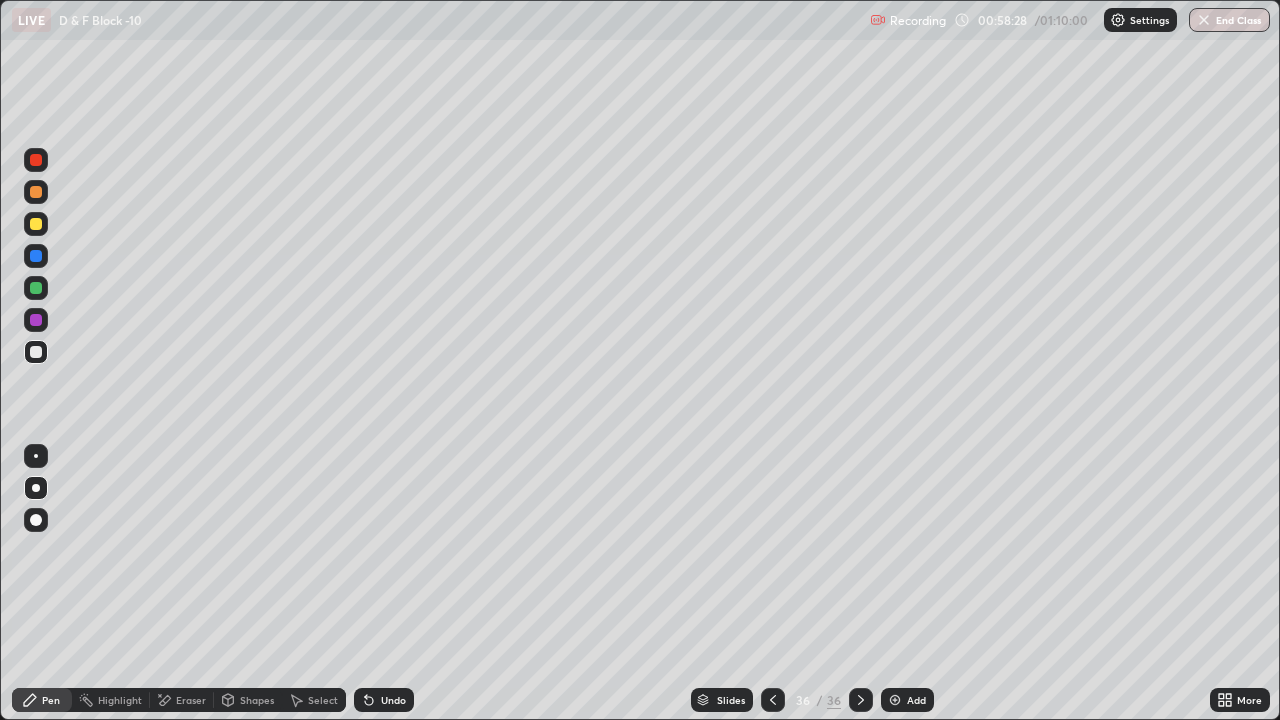click on "Undo" at bounding box center [393, 700] 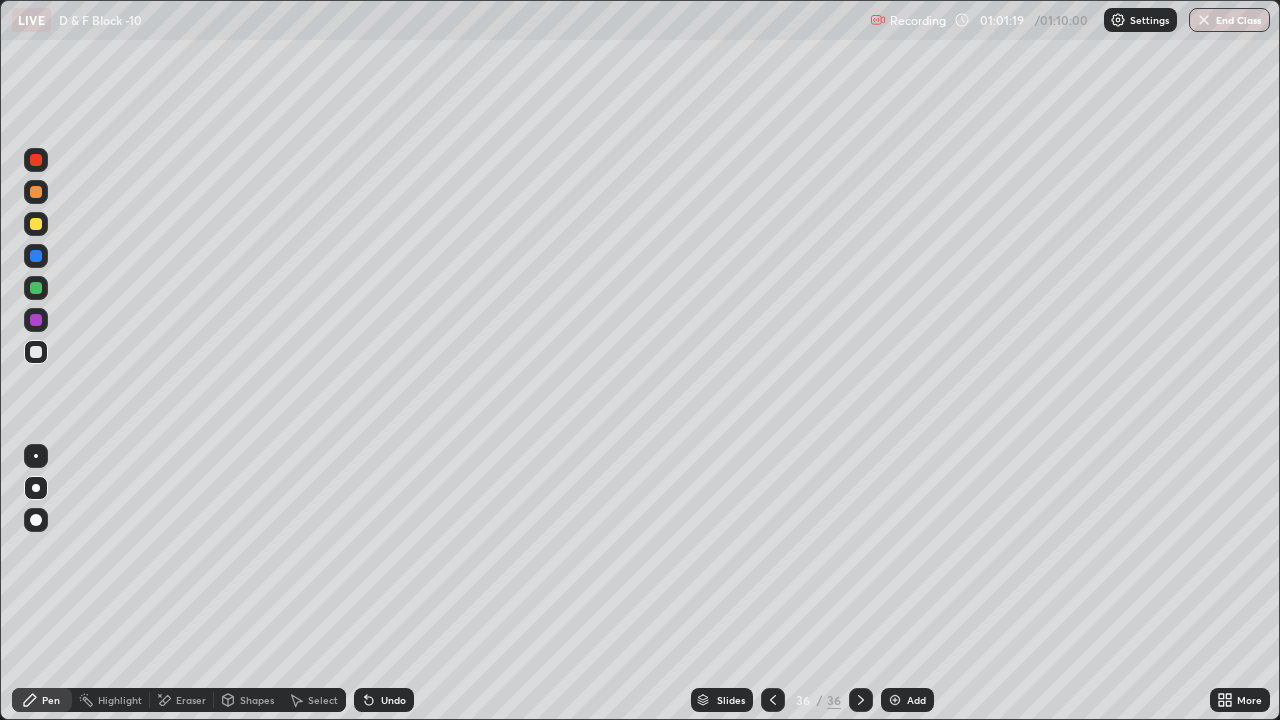 click on "End Class" at bounding box center (1229, 20) 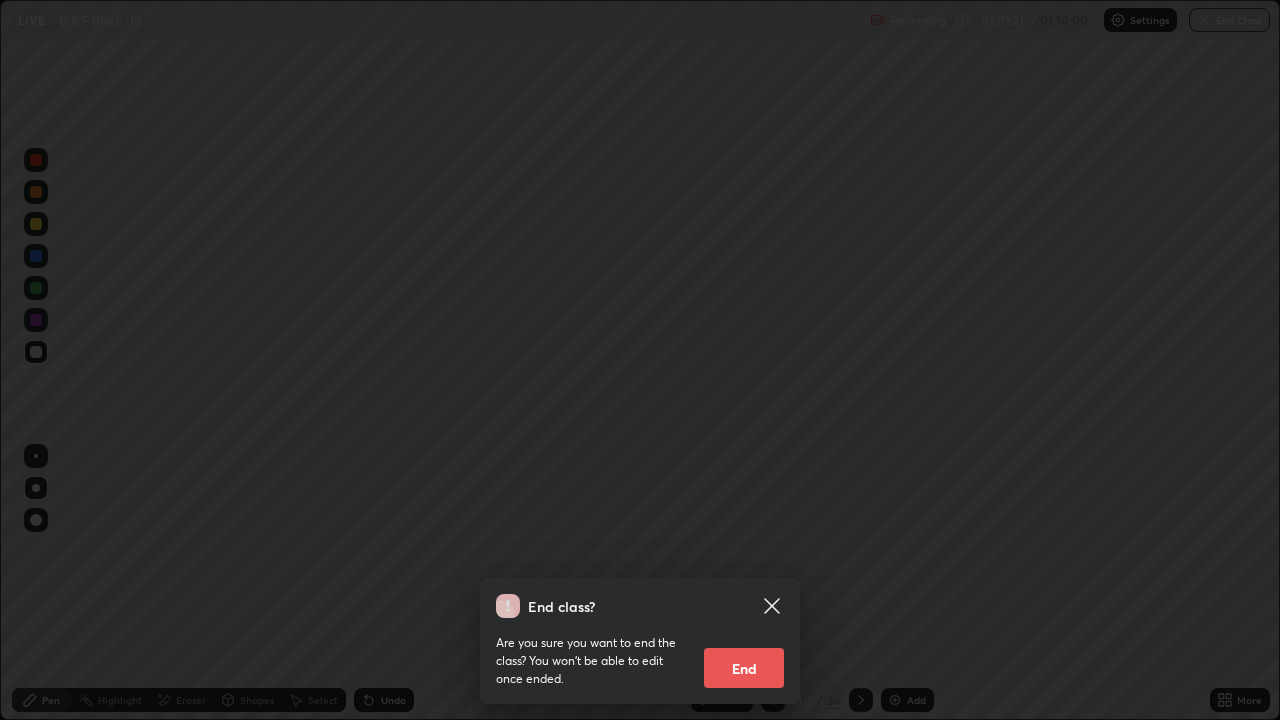click on "End" at bounding box center (744, 668) 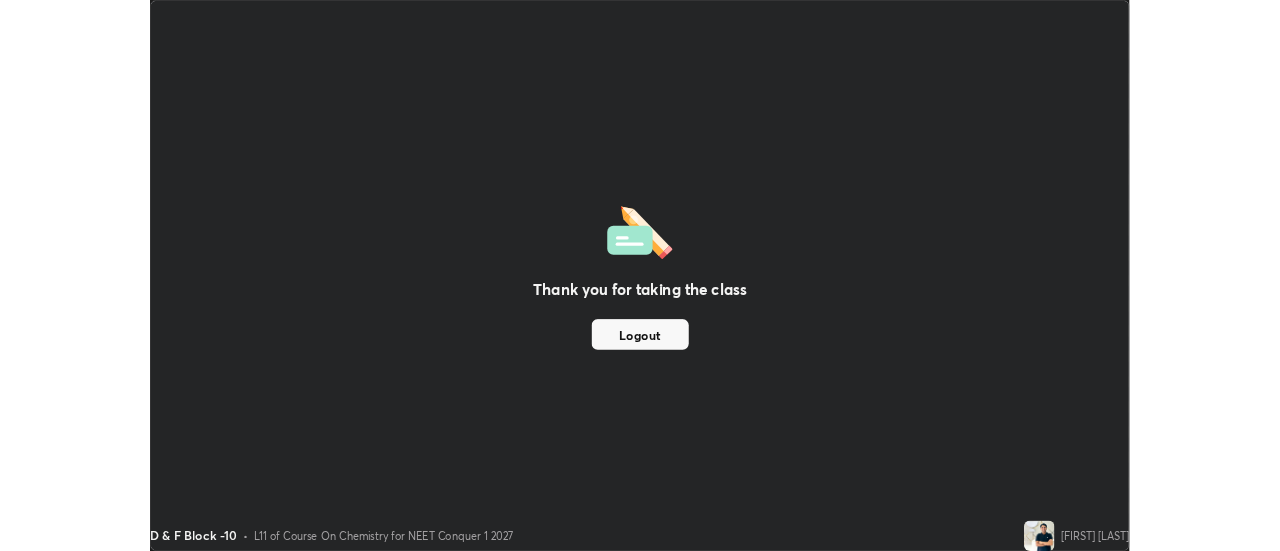 scroll, scrollTop: 551, scrollLeft: 1280, axis: both 